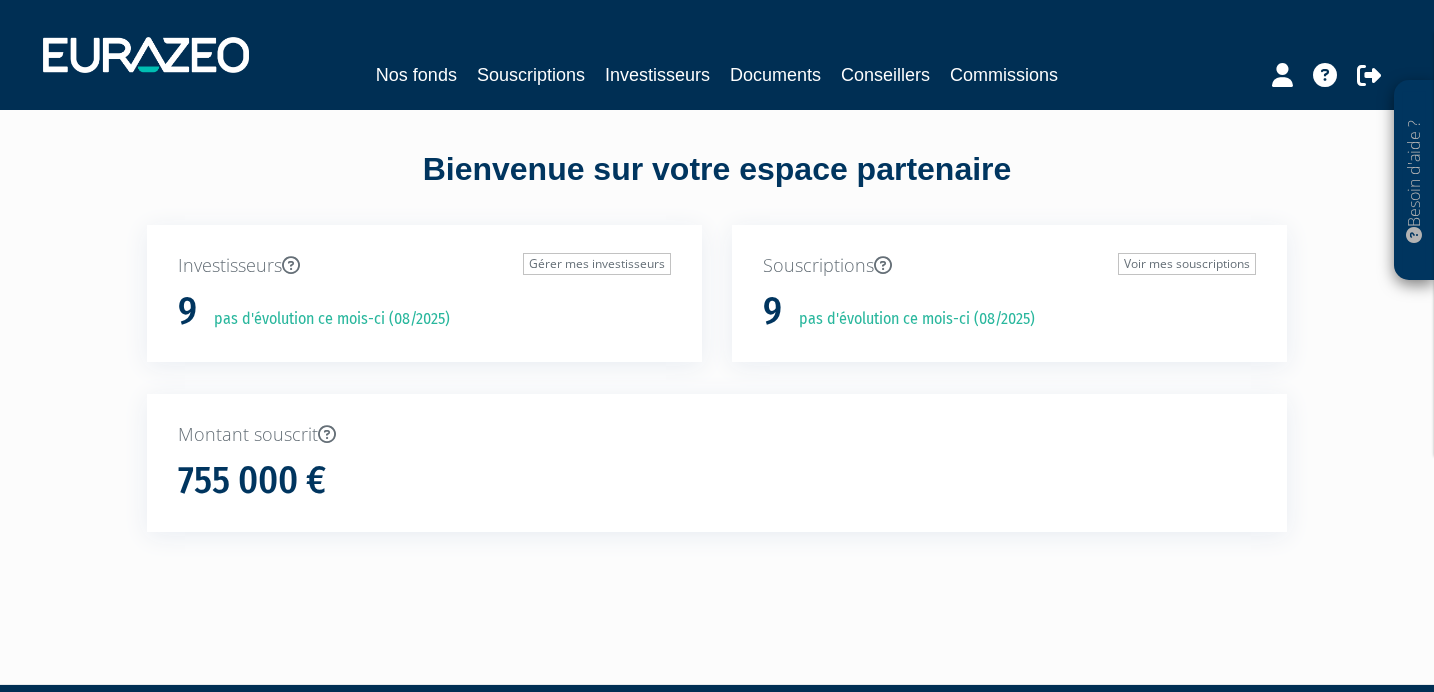 scroll, scrollTop: 0, scrollLeft: 0, axis: both 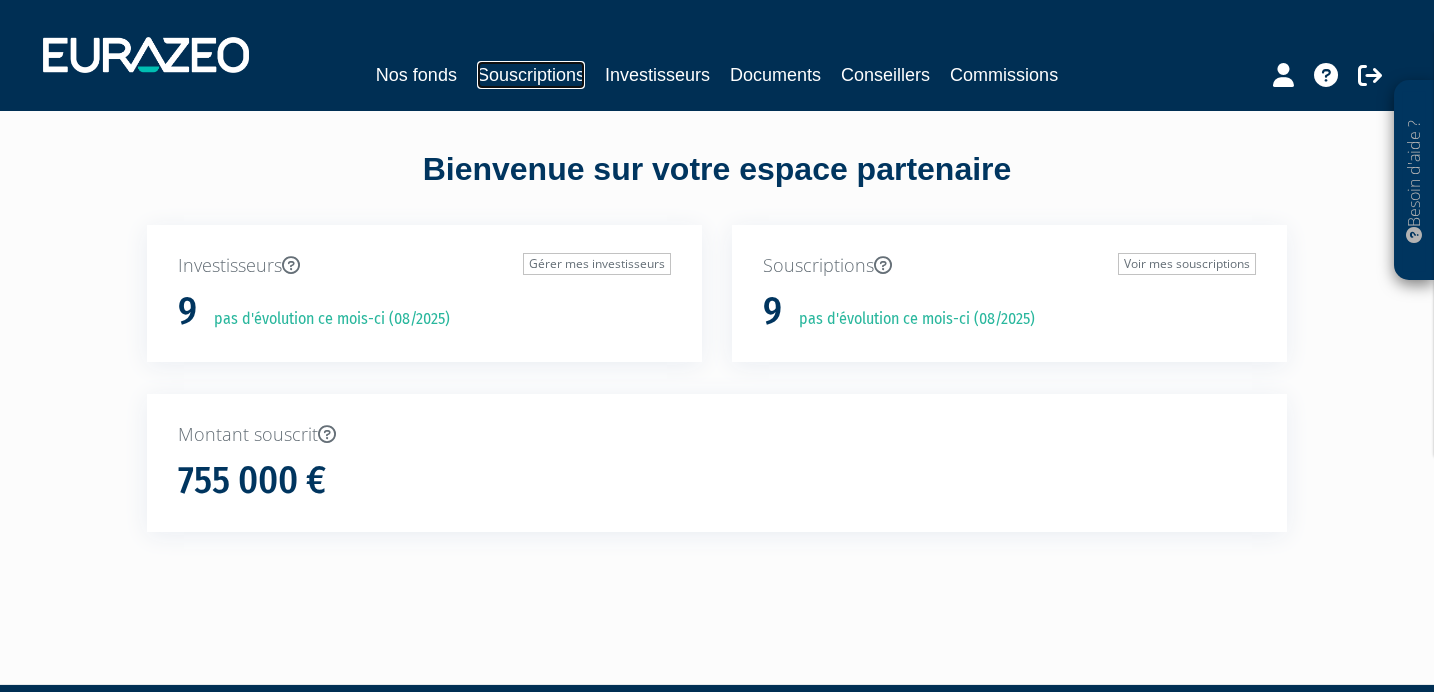 click on "Souscriptions" at bounding box center (531, 75) 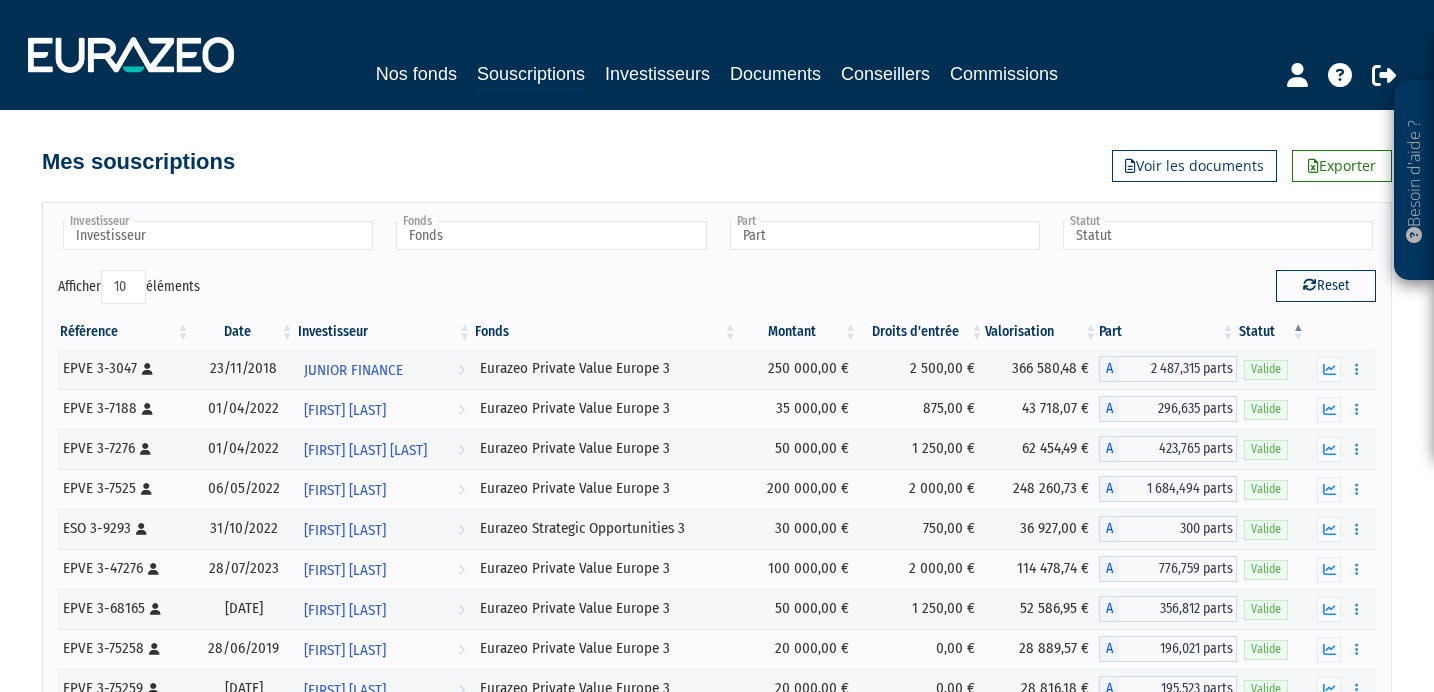 scroll, scrollTop: 0, scrollLeft: 0, axis: both 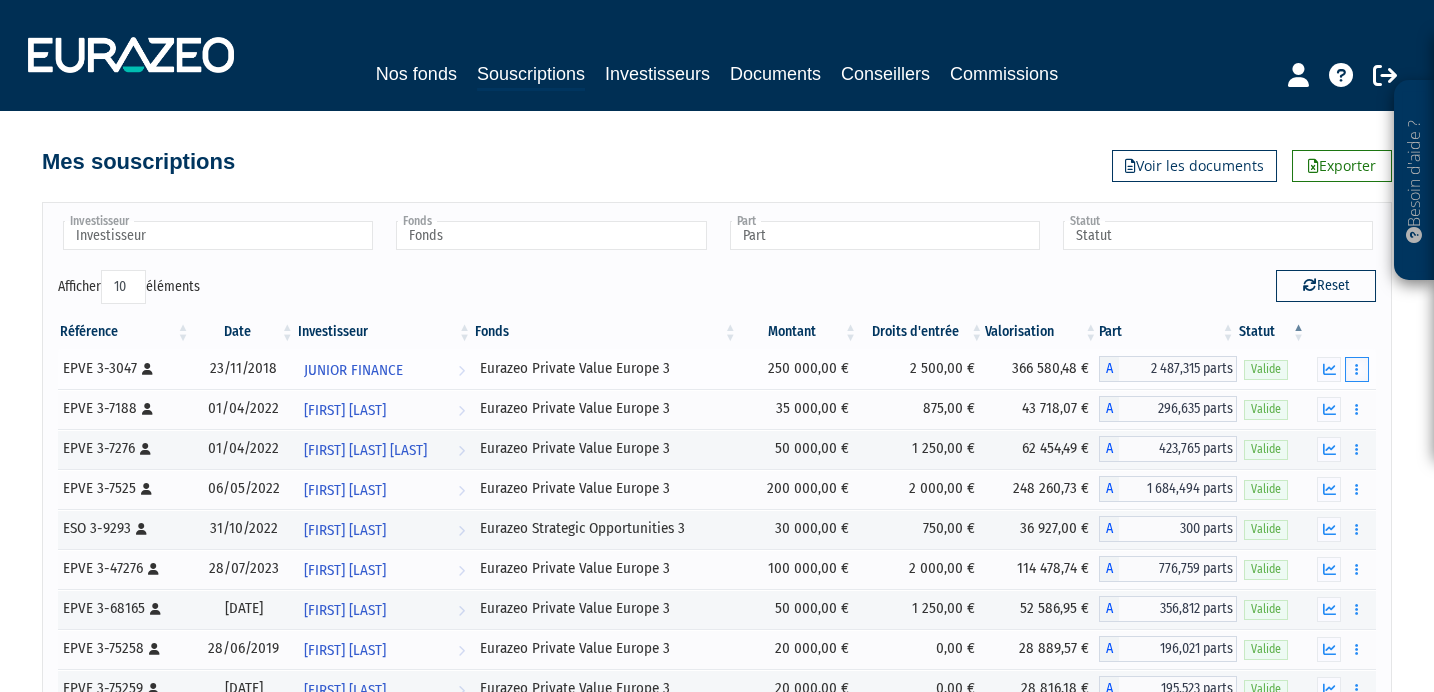 click at bounding box center (1357, 369) 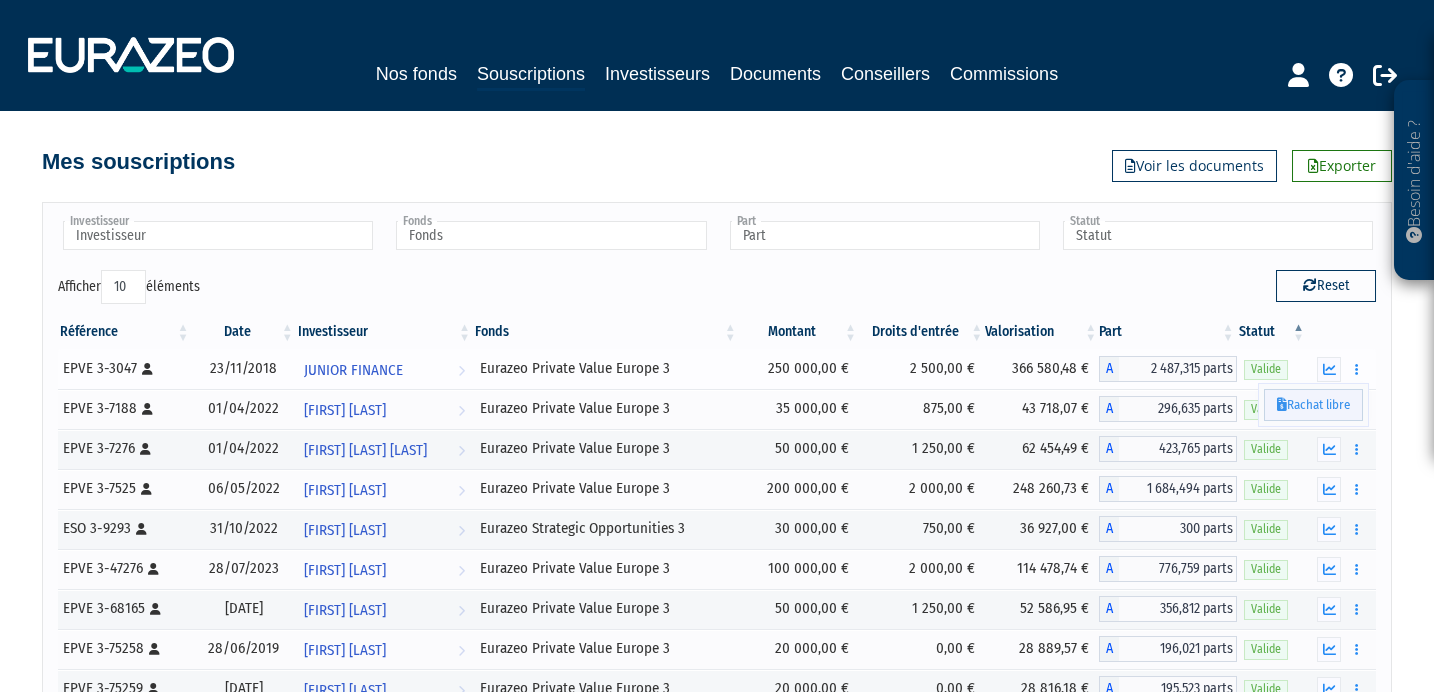 click on "Rachat libre" at bounding box center (1313, 405) 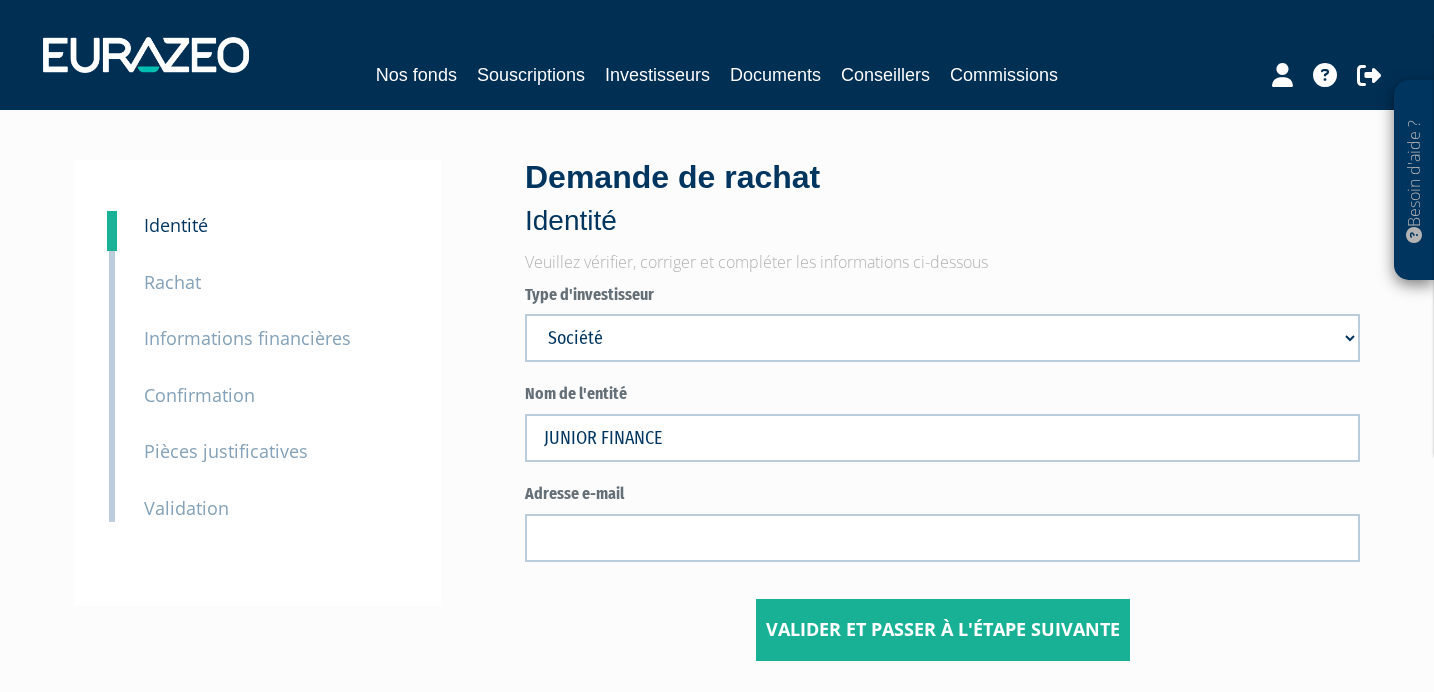 scroll, scrollTop: 0, scrollLeft: 0, axis: both 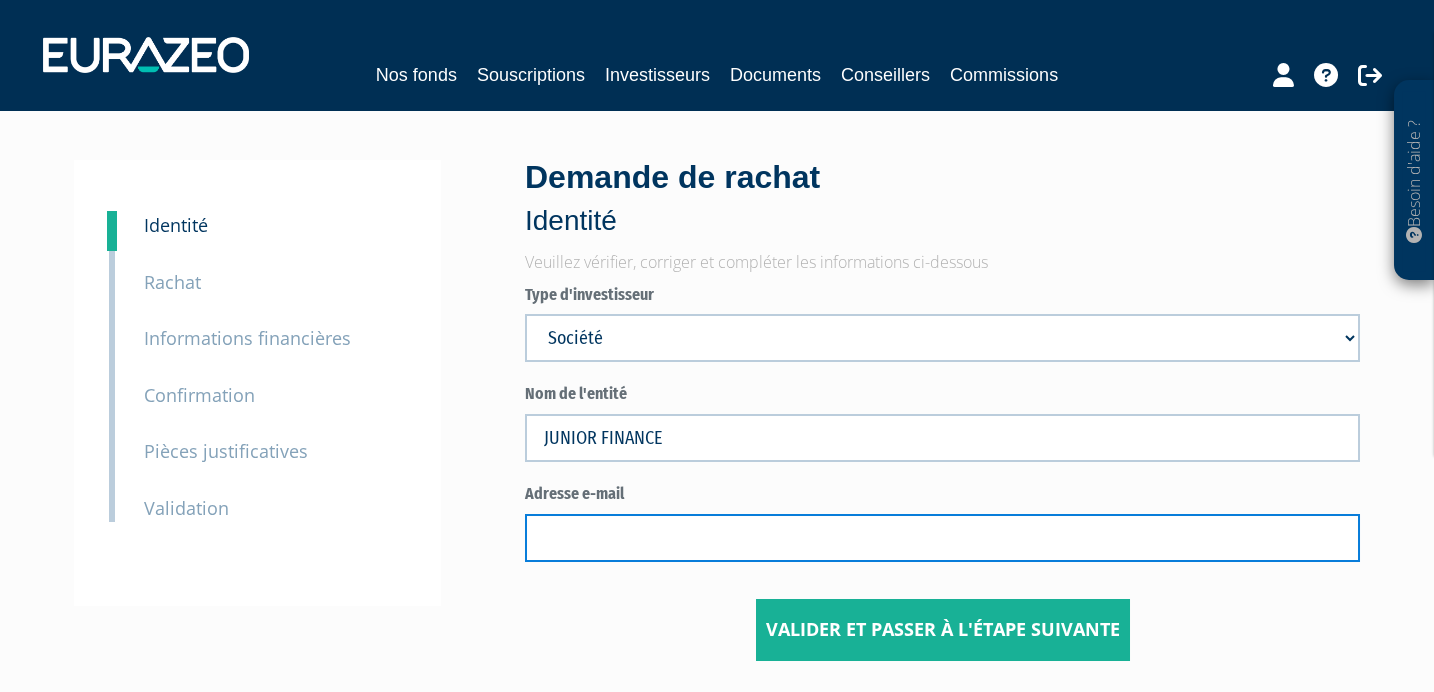 click at bounding box center [942, 538] 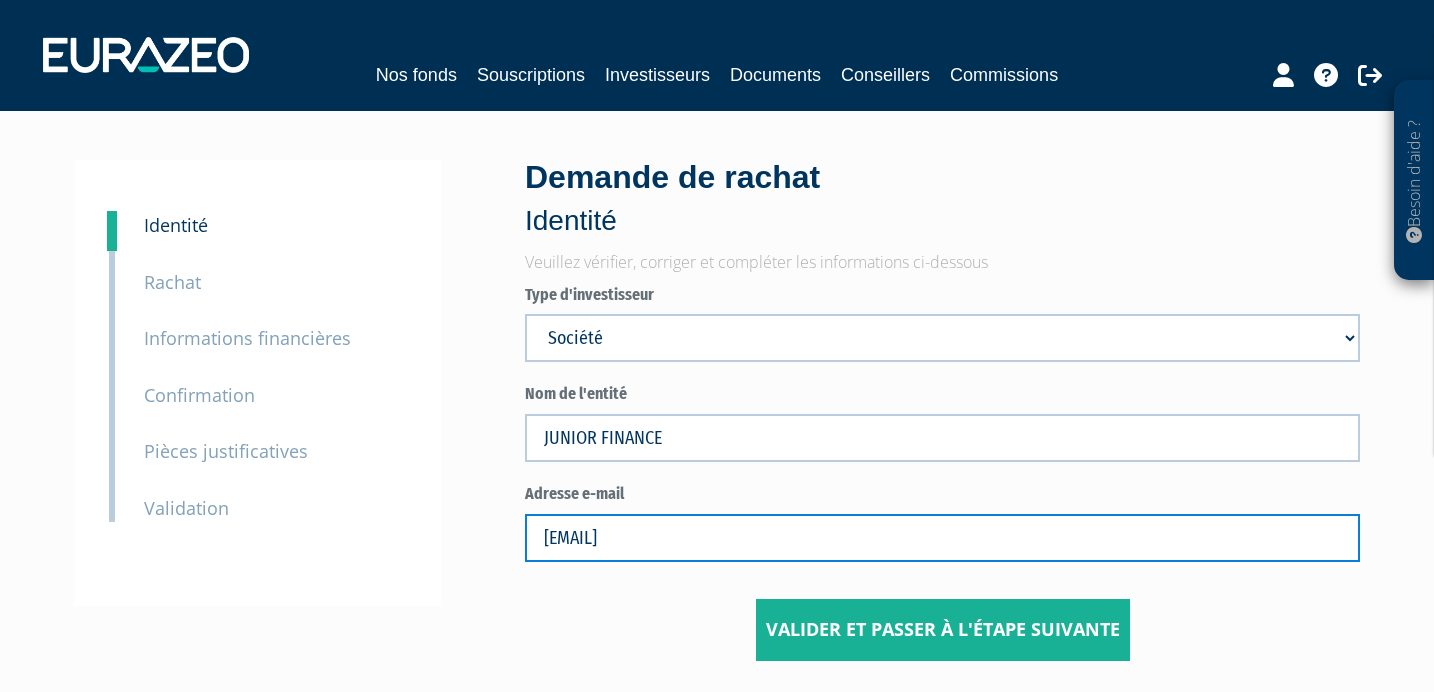type on "antoine.metzger@orange.fr" 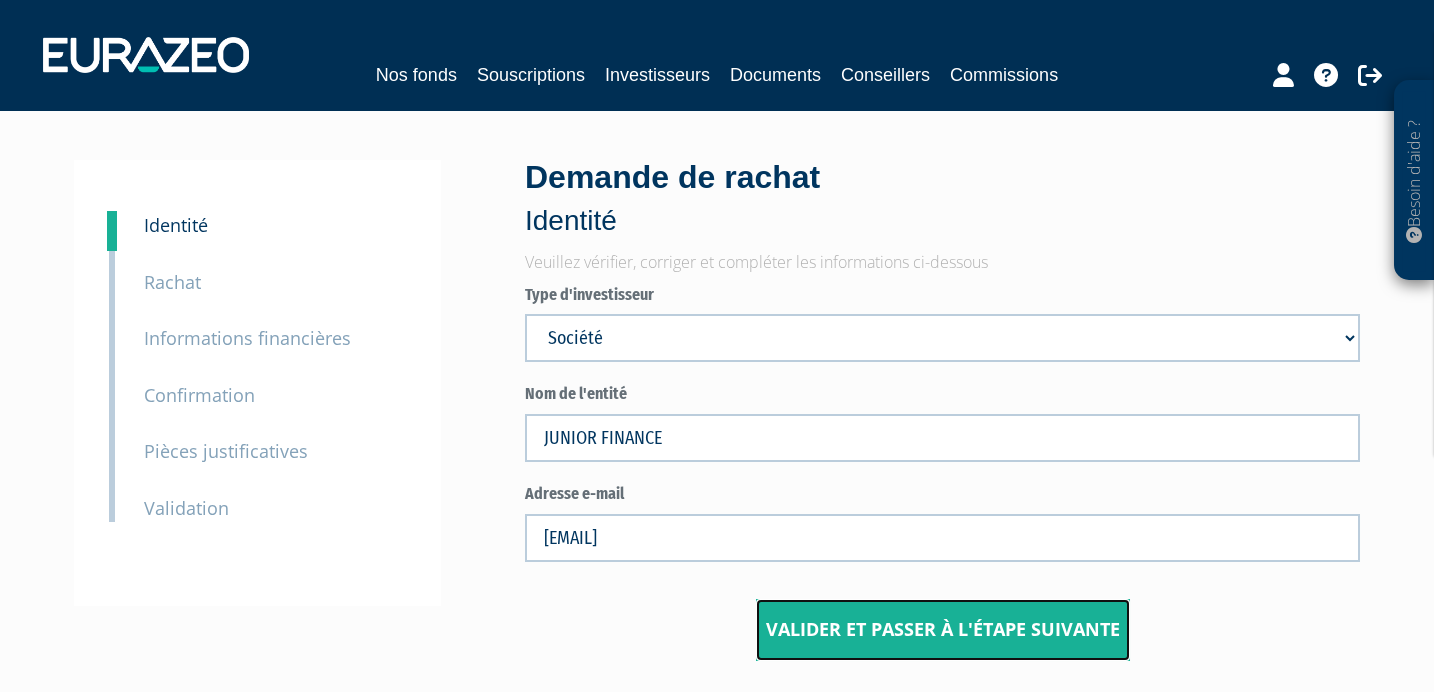 click on "Valider et passer à l'étape suivante" at bounding box center [943, 630] 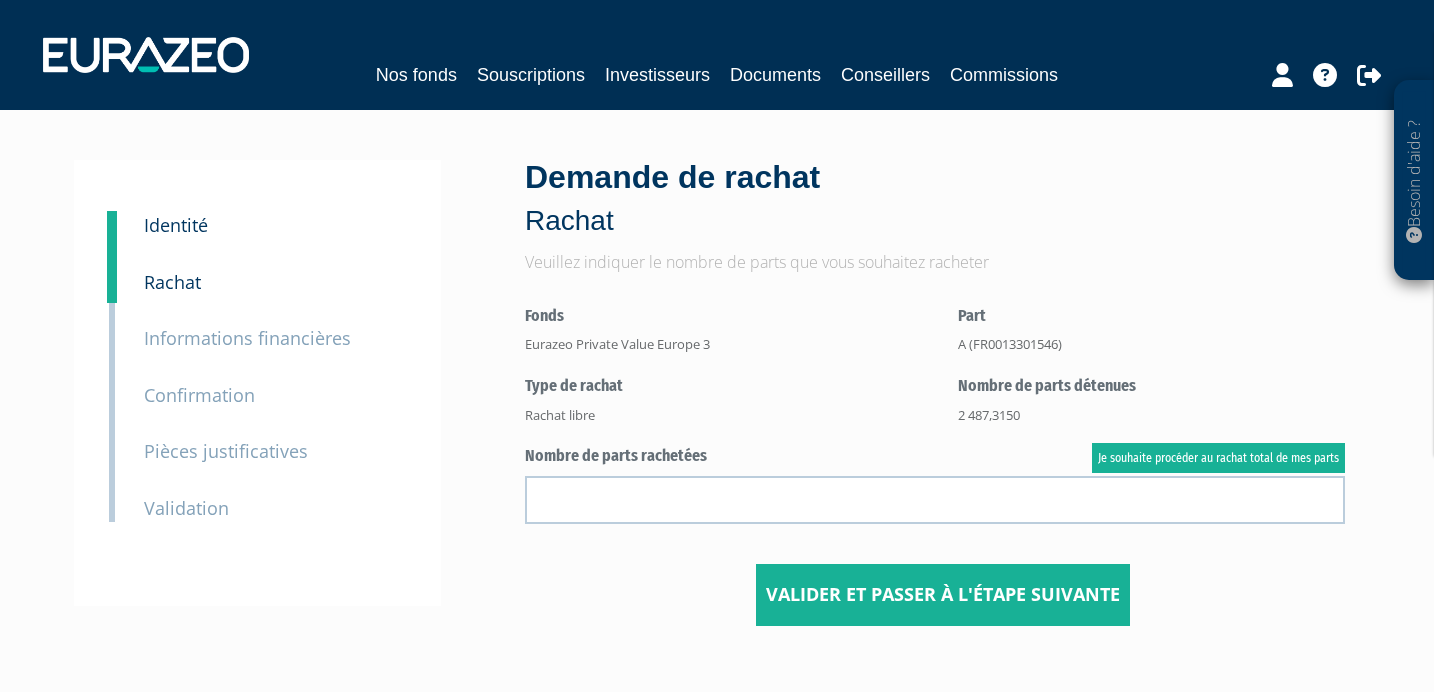scroll, scrollTop: 0, scrollLeft: 0, axis: both 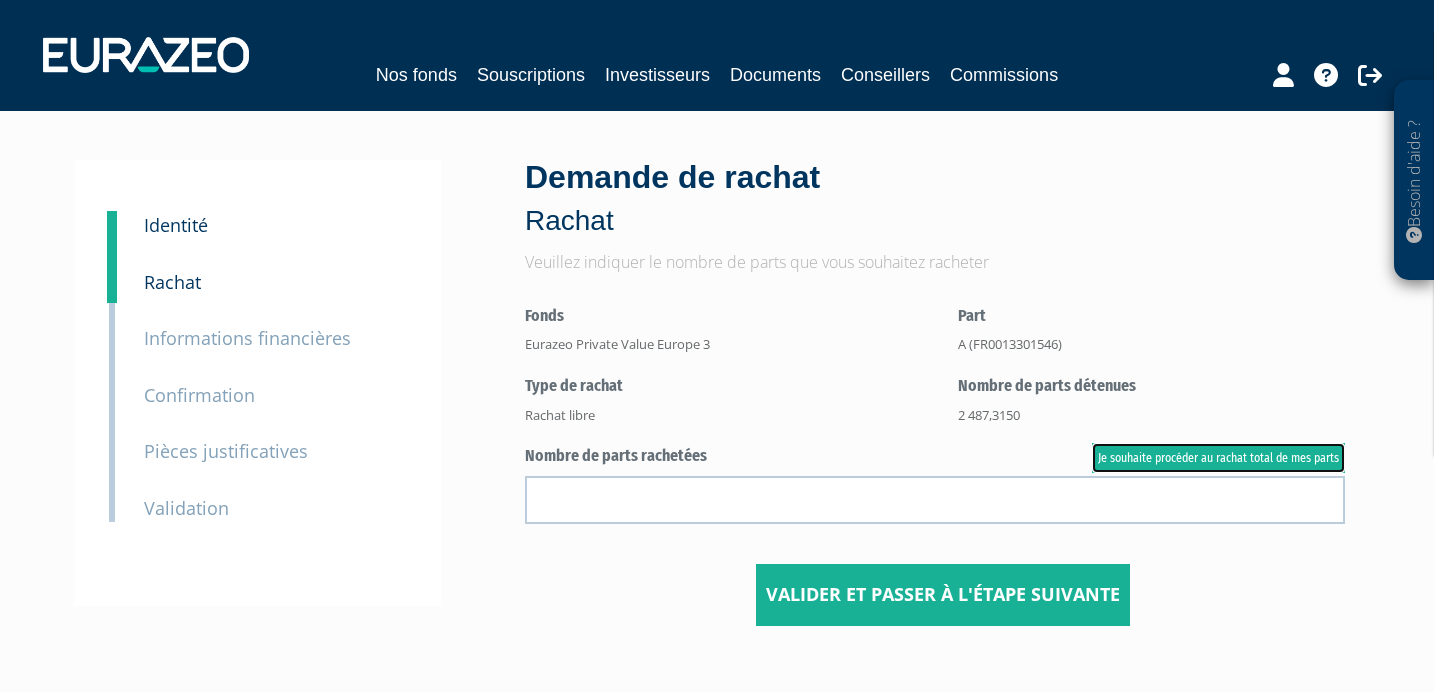 click on "Je souhaite procéder au rachat total de mes parts" at bounding box center [1218, 458] 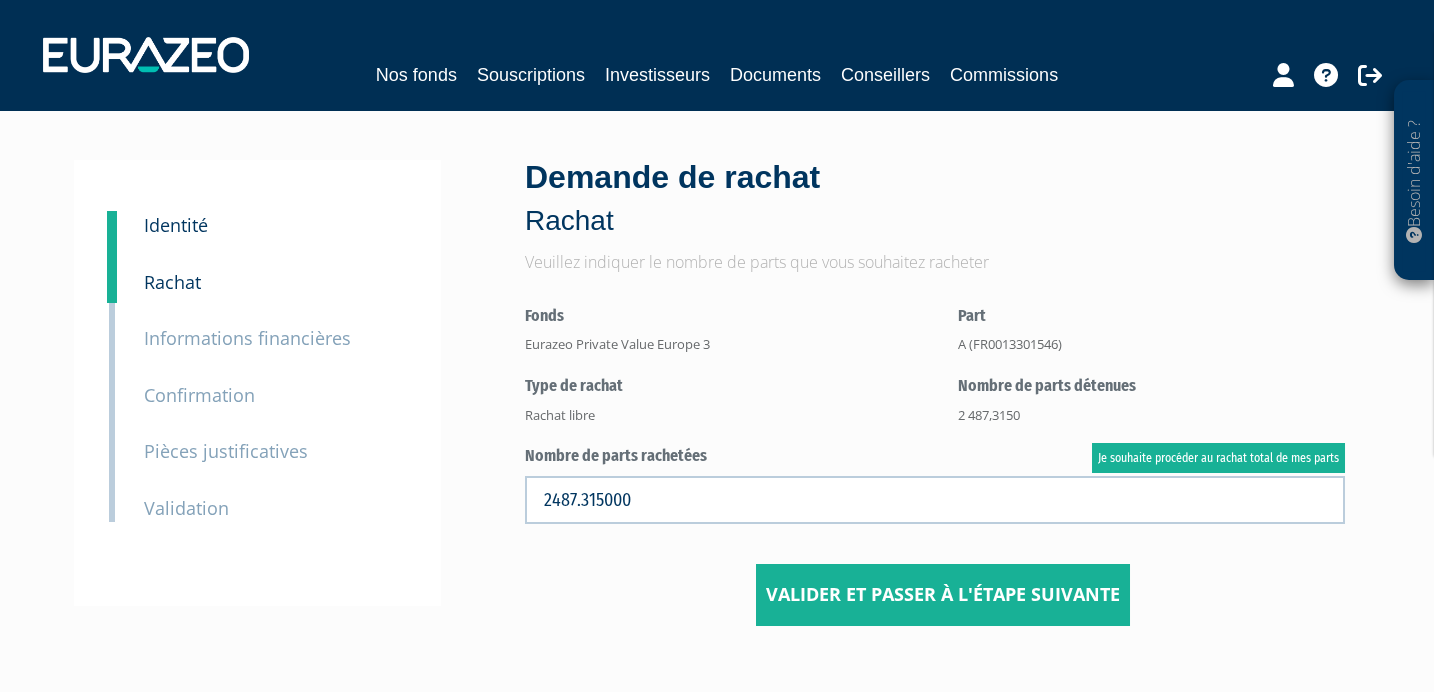 click on "Valider et passer à l'étape suivante" at bounding box center [943, 595] 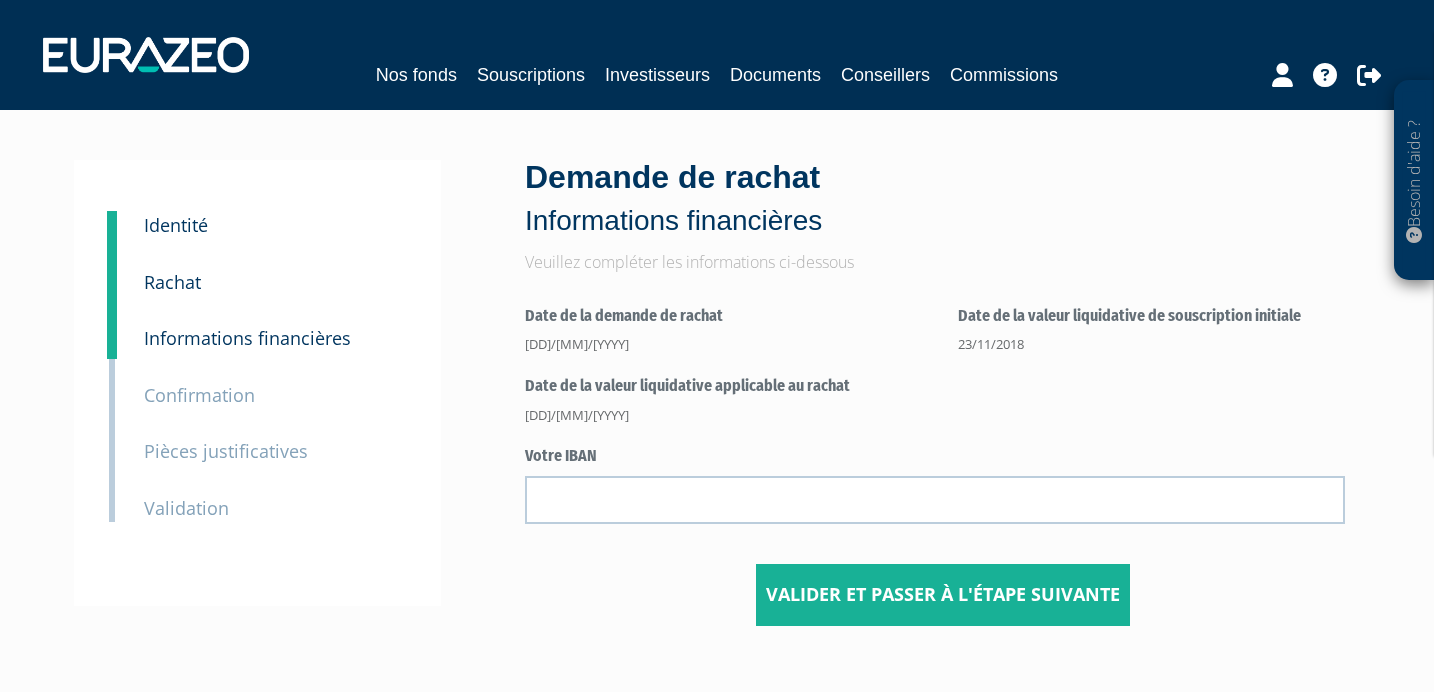 scroll, scrollTop: 0, scrollLeft: 0, axis: both 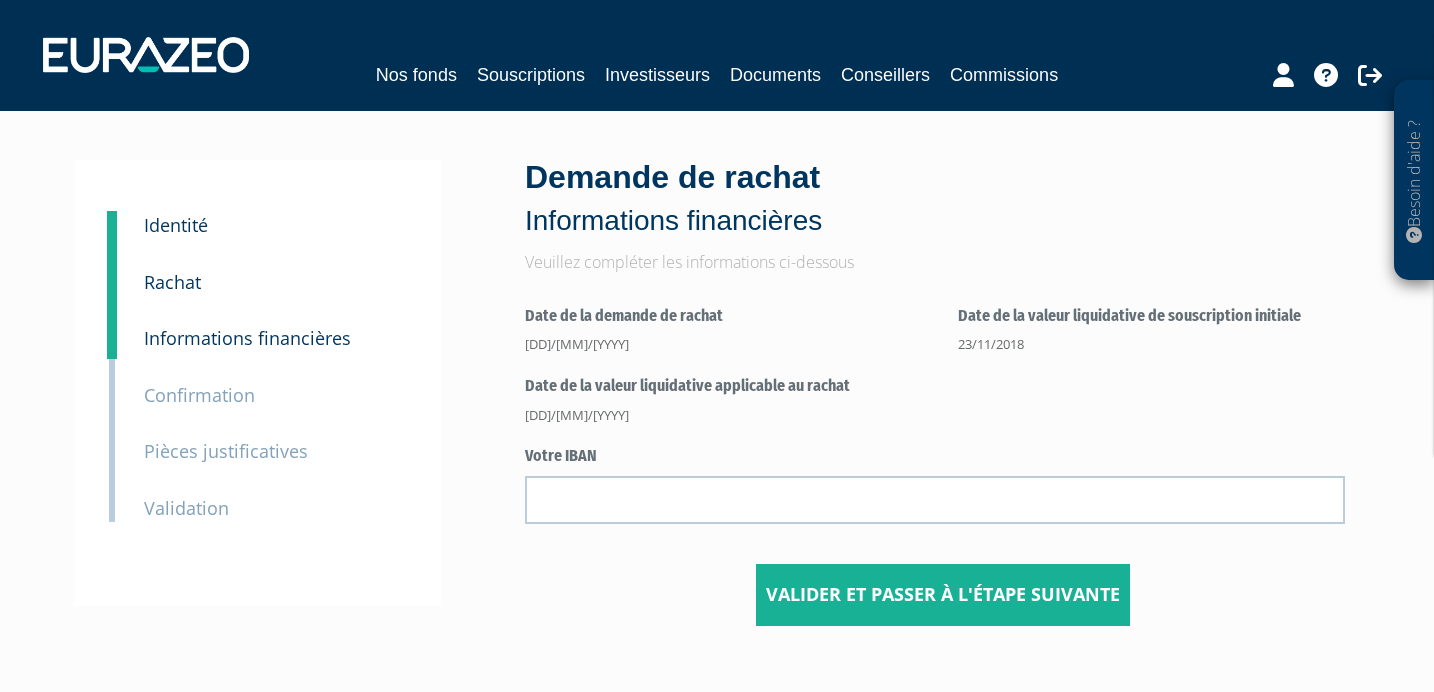 click on "1
Identité
2
Rachat
3
Informations financières
3
Confirmation
4
Pièces justificatives
5
Validation" at bounding box center (257, 383) 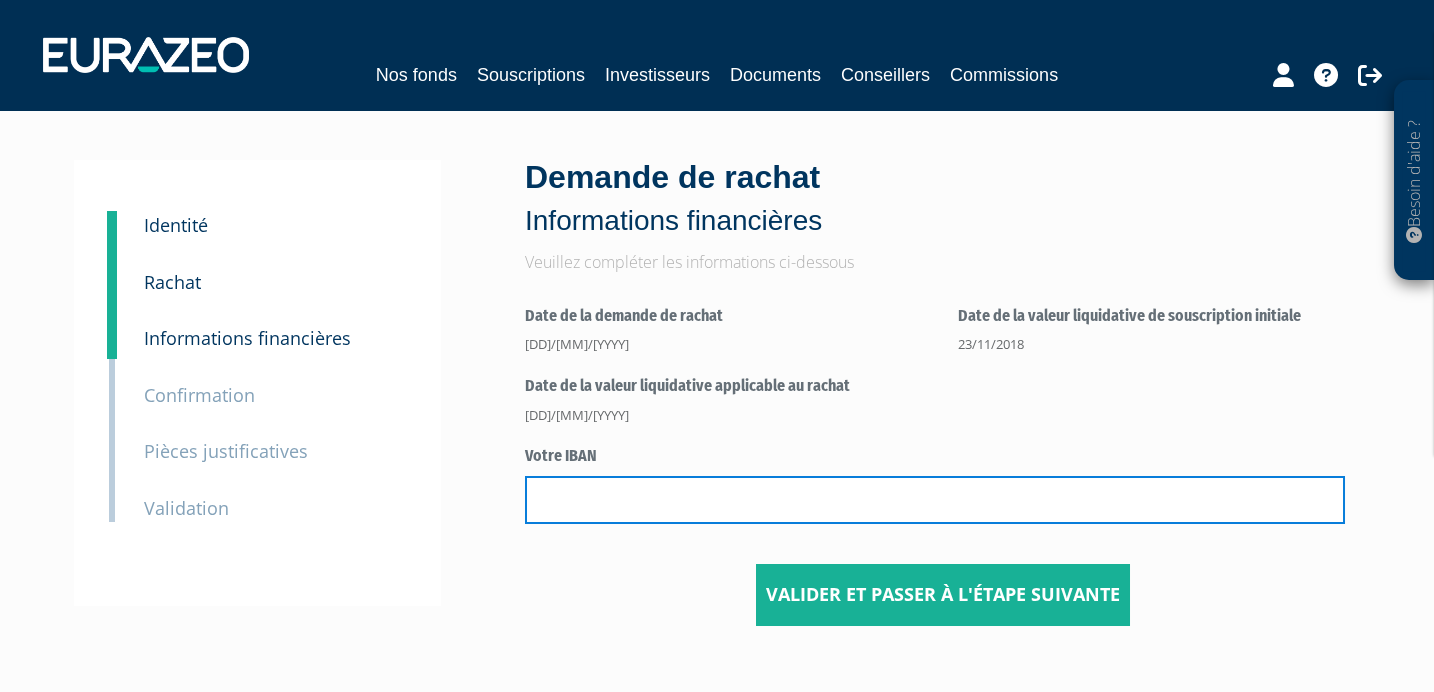 click at bounding box center (935, 500) 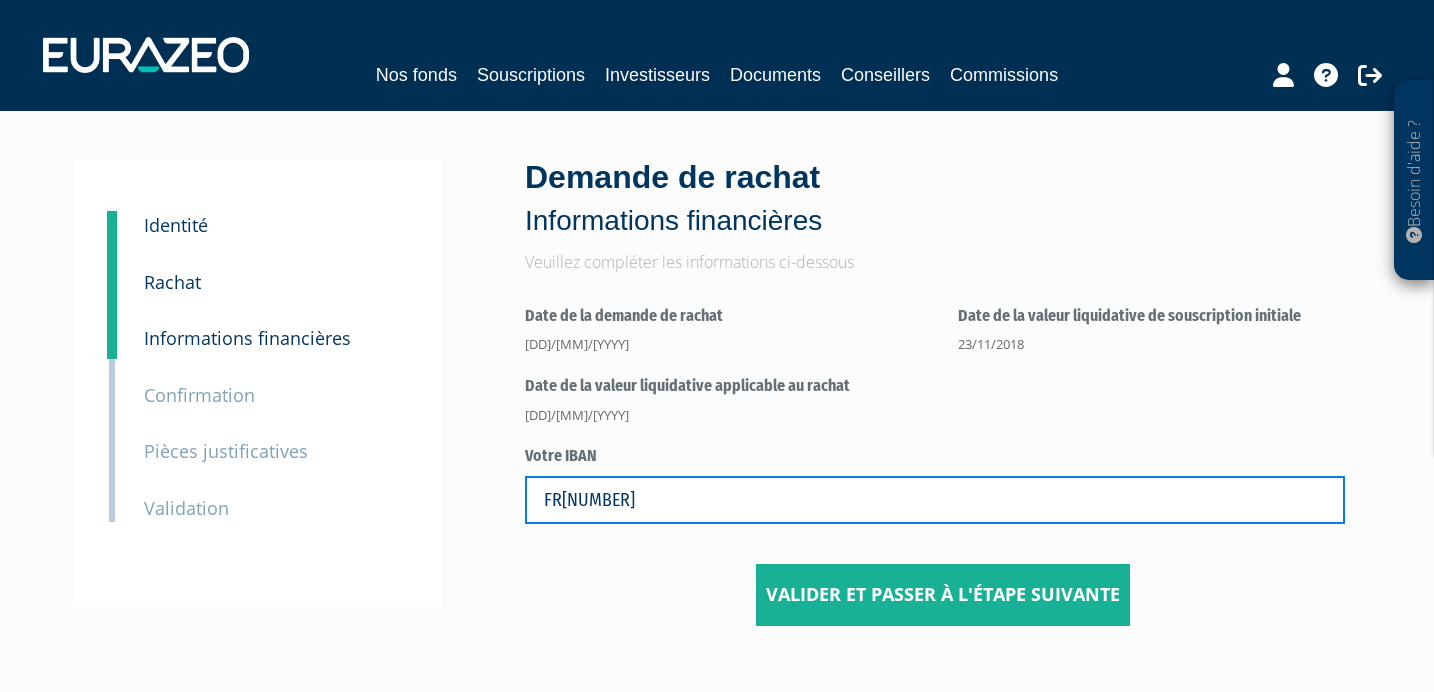 click on "FR7640618802670004049535874" at bounding box center [935, 500] 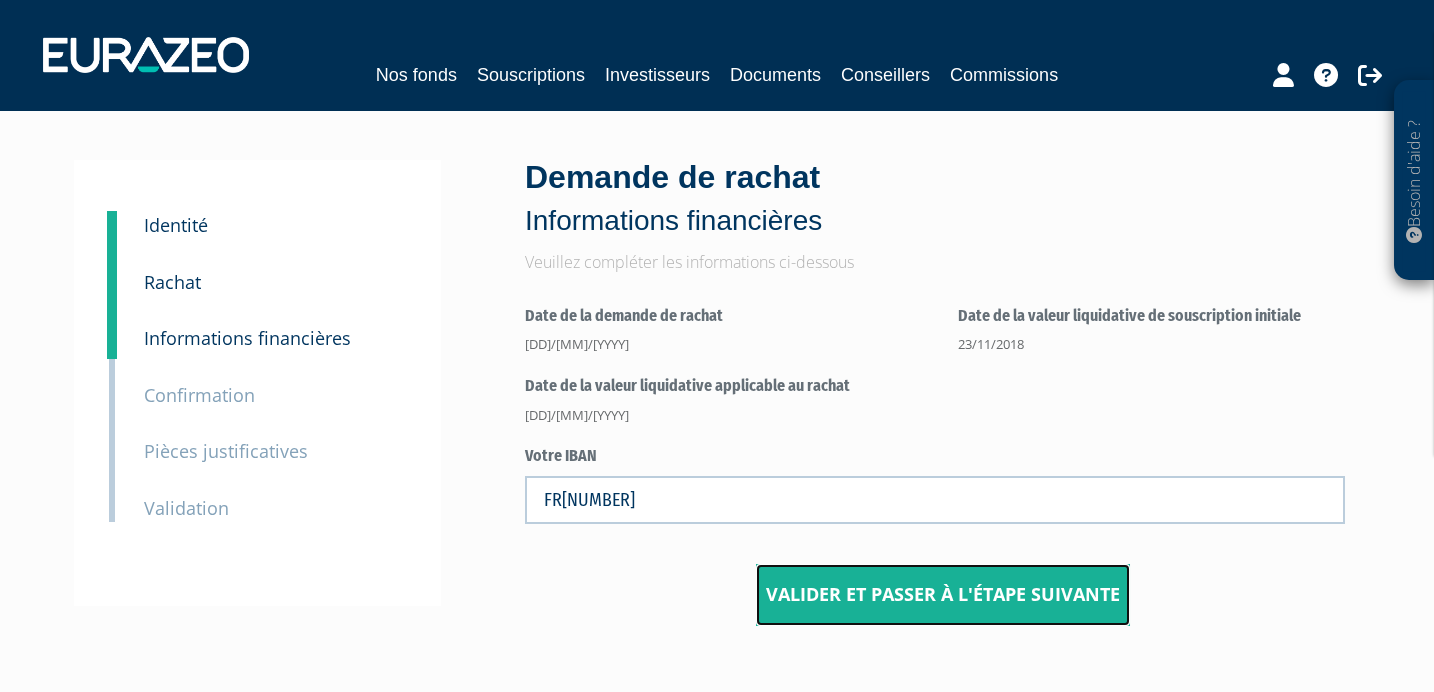 click on "Valider et passer à l'étape suivante" at bounding box center [943, 595] 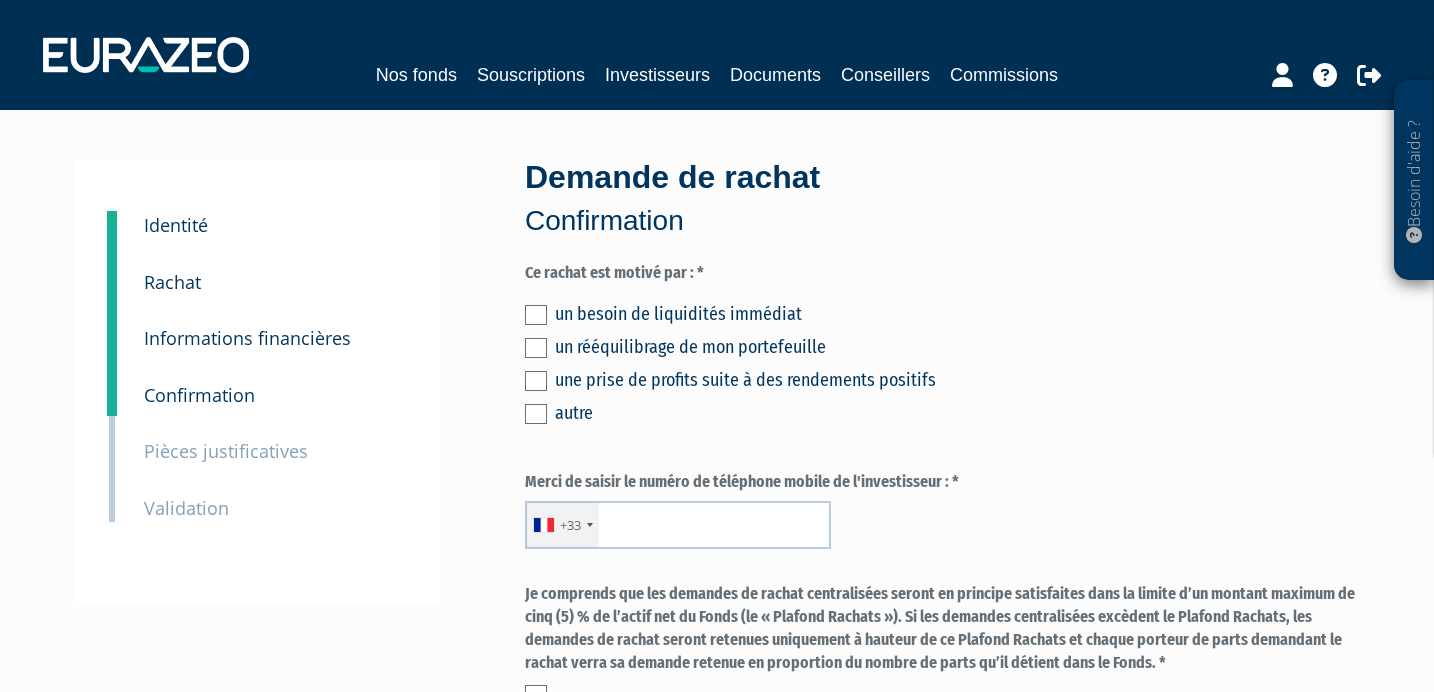 scroll, scrollTop: 0, scrollLeft: 0, axis: both 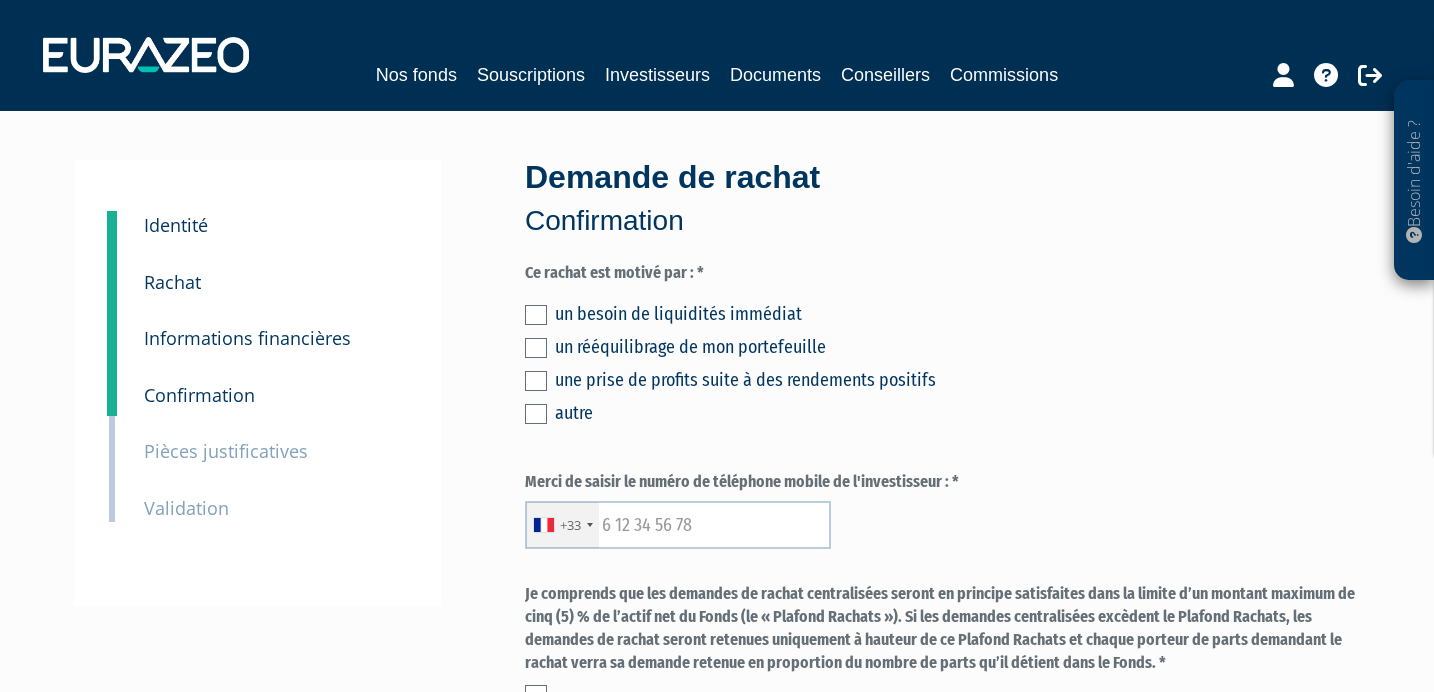 click at bounding box center (536, 348) 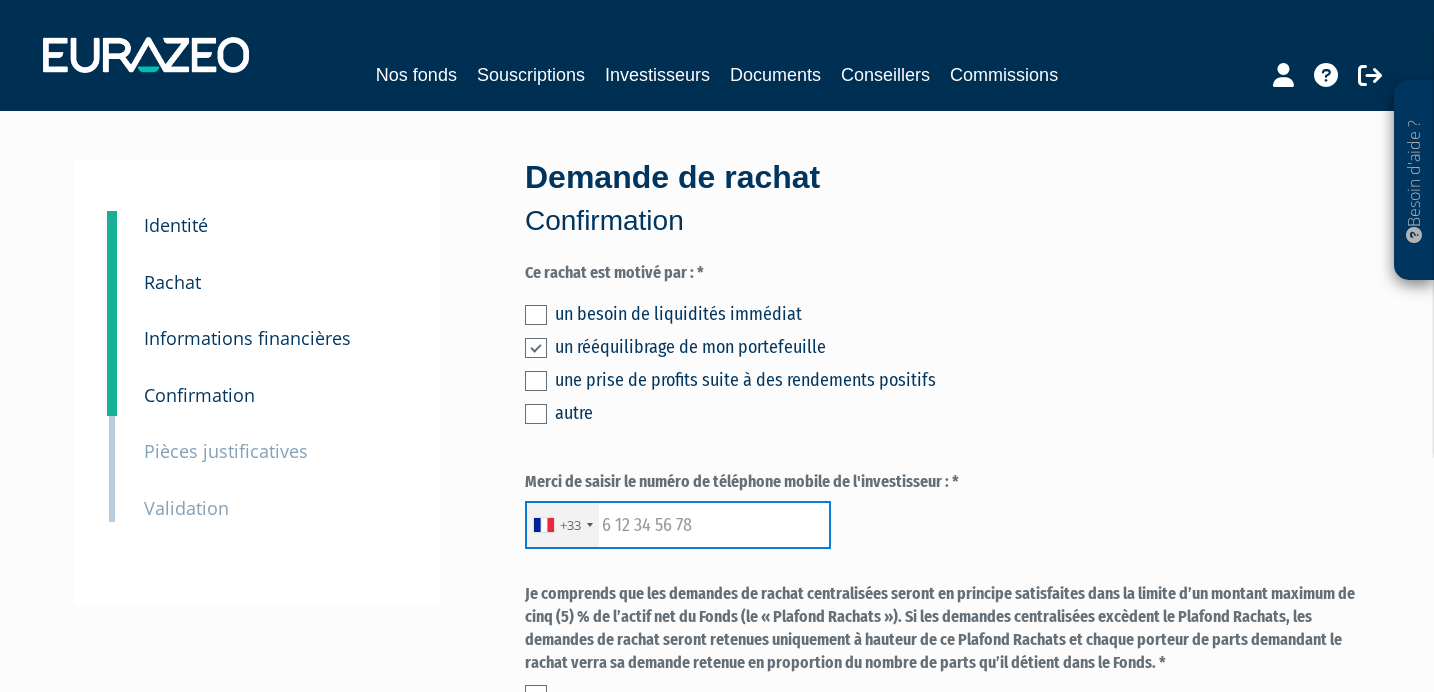 click at bounding box center (678, 525) 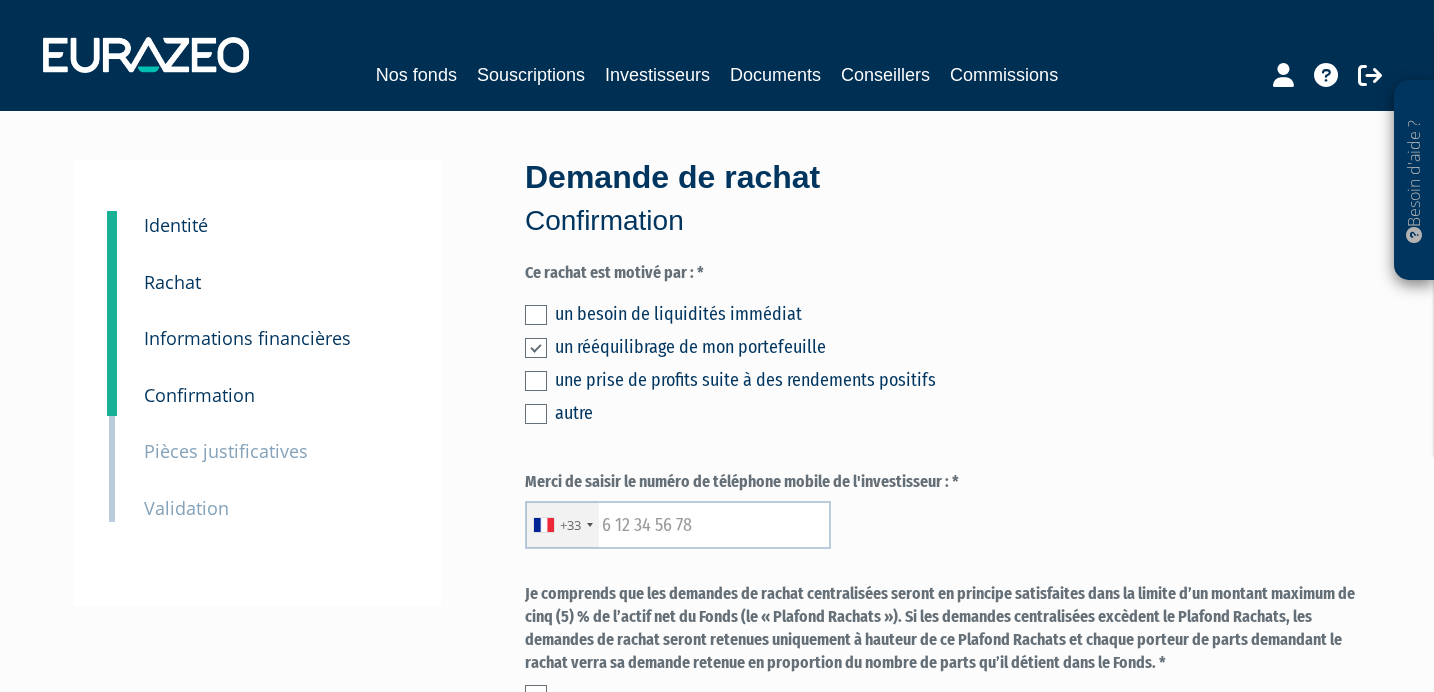 click on "+33 France +33 Germany (Deutschland) +49 Switzerland (Schweiz) +41 Belgium (België) +32 Afghanistan (‫افغانستان‬‎) +93 Albania (Shqipëri) +355 Algeria (‫الجزائر‬‎) +213 American Samoa +1 Andorra +376 Angola +244 Anguilla +1 Antigua and Barbuda +1 Argentina +54 Armenia (Հայաստան) +374 Aruba +297 Ascension Island +247 Australia +61 Austria (Österreich) +43 Azerbaijan (Azərbaycan) +994 Bahamas +1 Bahrain (‫البحرين‬‎) +973 Bangladesh (বাংলাদেশ) +880 Barbados +1 Belarus (Беларусь) +375 Belgium (België) +32 Belize +501 Benin (Bénin) +229 Bermuda +1 Bhutan (འབྲུག) +975 Bolivia +591 Bosnia and Herzegovina (Босна и Херцеговина) +387 Botswana +267 Brazil (Brasil) +55 British Indian Ocean Territory +246 British Virgin Islands +1 Brunei +673 Bulgaria (България) +359 Burkina Faso +226 Burundi (Uburundi) +257 Cambodia (កម្ពុជា) +855 +1" at bounding box center [942, 525] 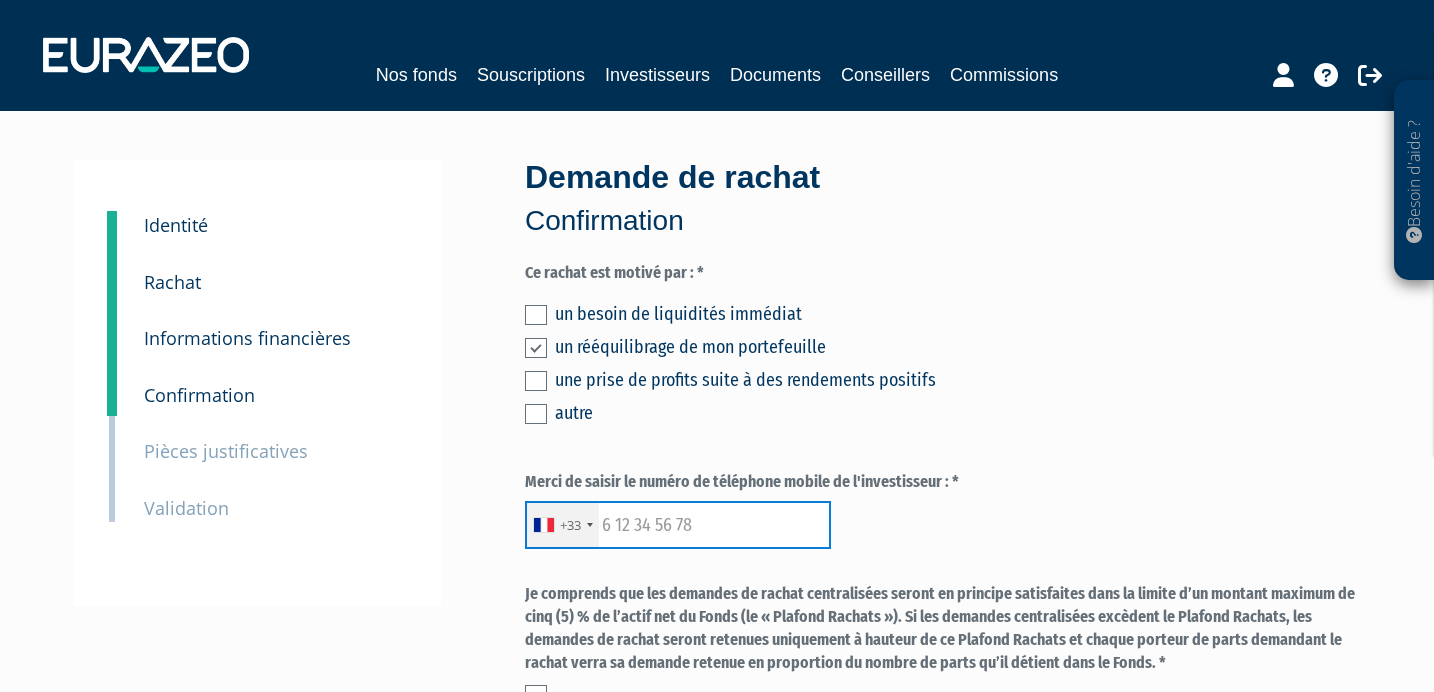click at bounding box center [678, 525] 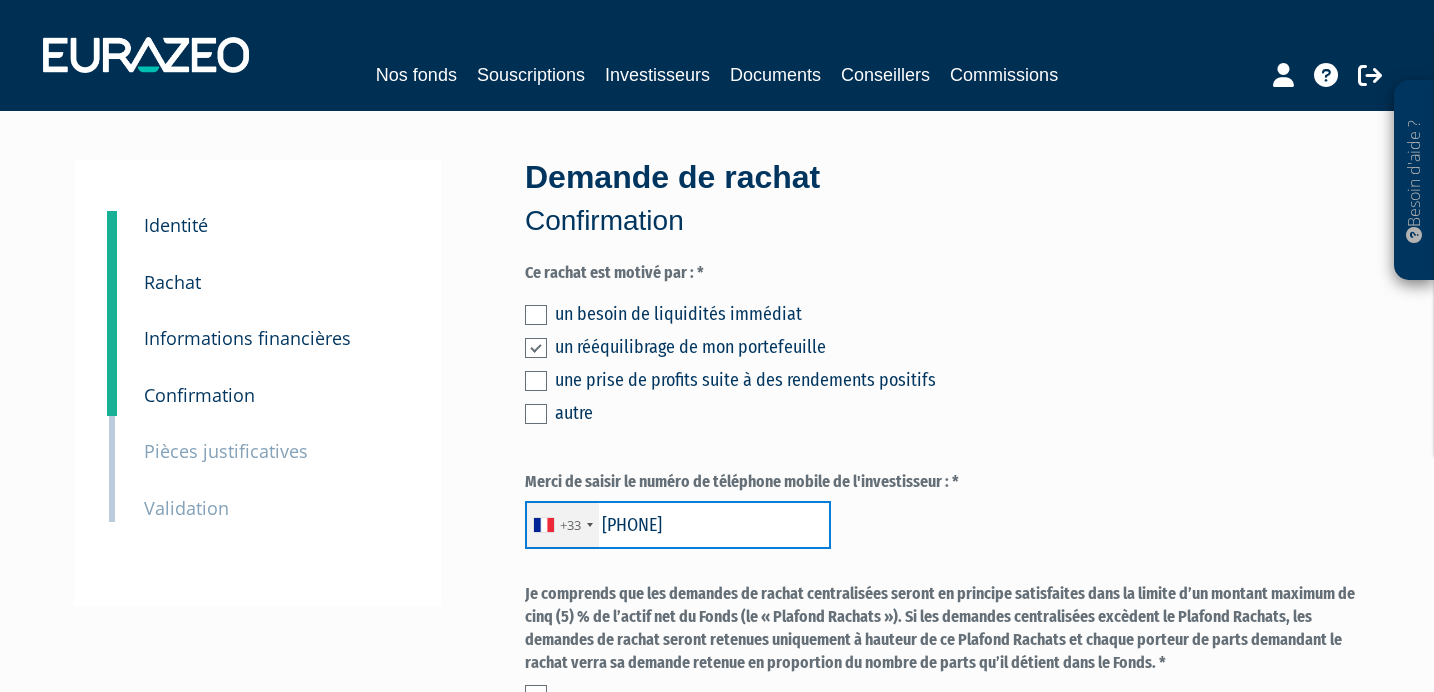 type on "0609362907" 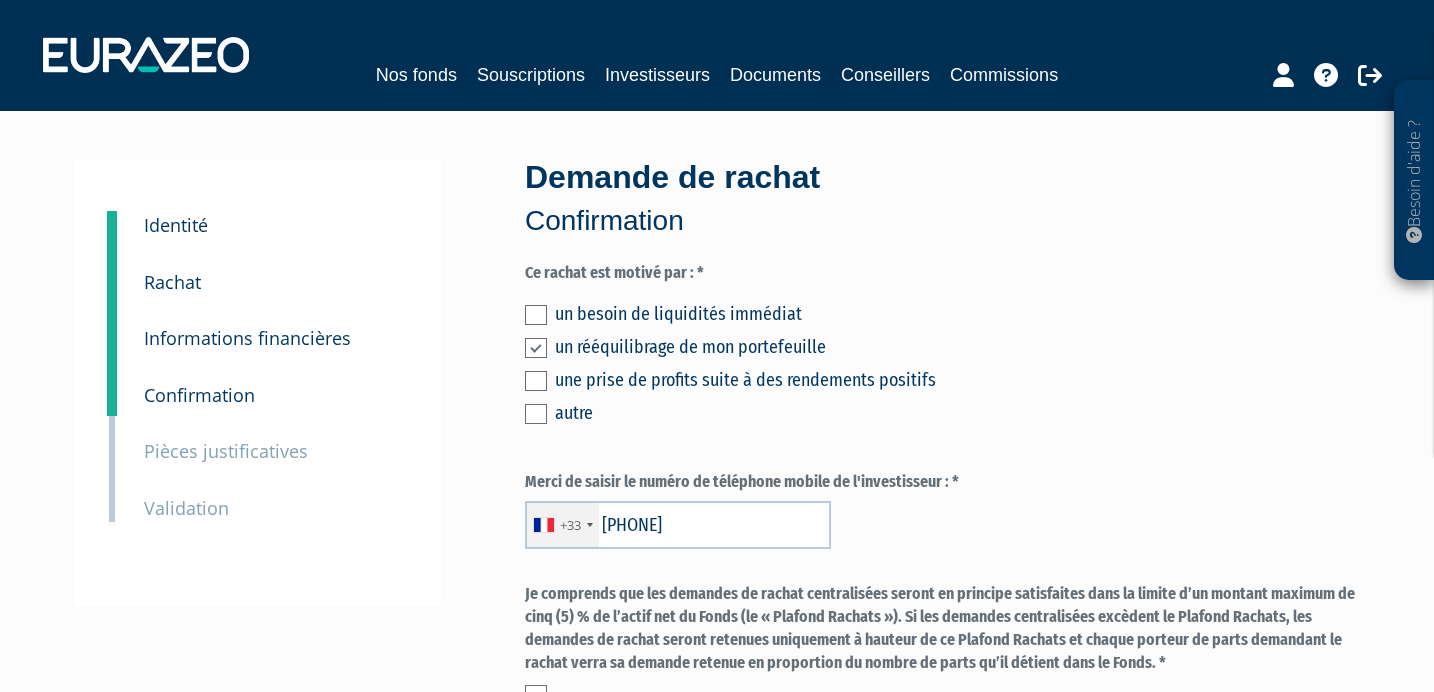 click on "Je comprends que les demandes de rachat centralisées seront en principe satisfaites dans la limite d’un montant maximum de cinq (5) % de l’actif net du Fonds (le « Plafond Rachats »). Si les demandes centralisées excèdent le Plafond Rachats, les demandes de rachat seront retenues uniquement à hauteur de ce Plafond Rachats et chaque porteur de parts demandant le rachat verra sa demande retenue en proportion du nombre de parts qu’il détient dans le Fonds. *" at bounding box center (942, 628) 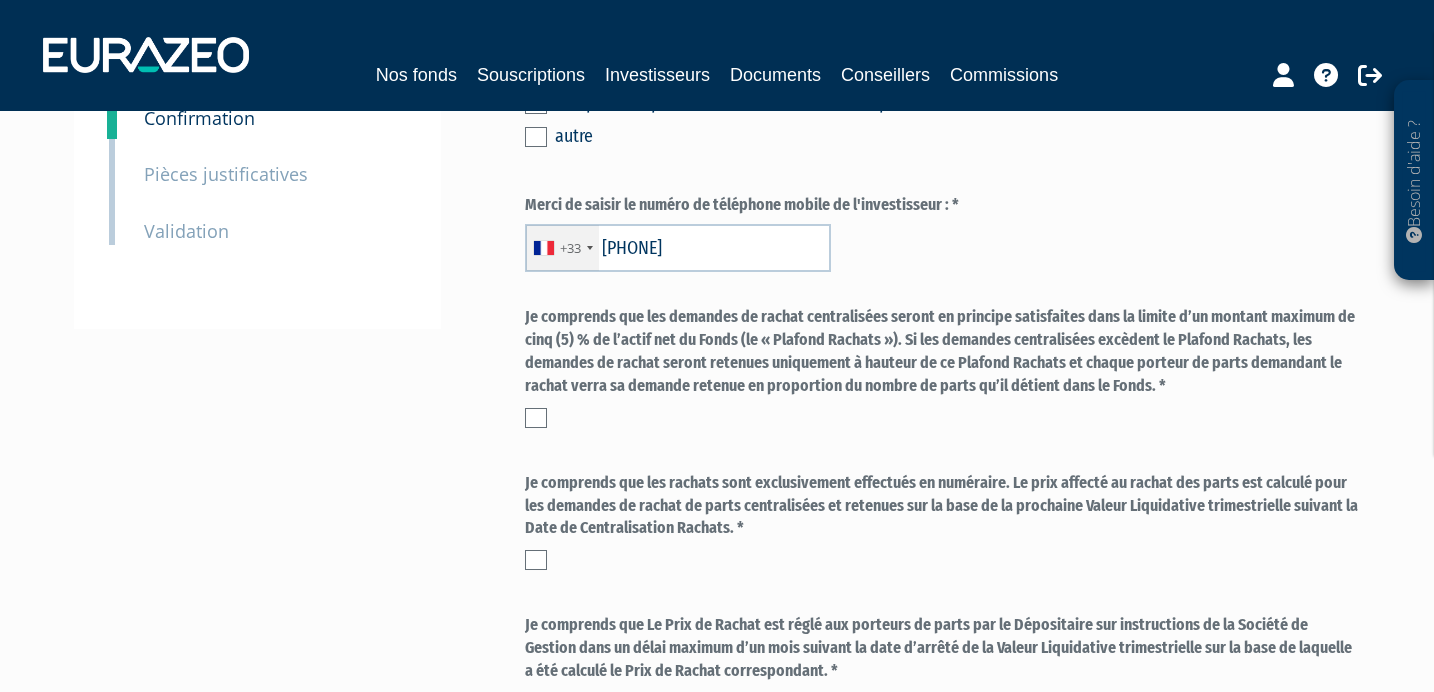 scroll, scrollTop: 300, scrollLeft: 0, axis: vertical 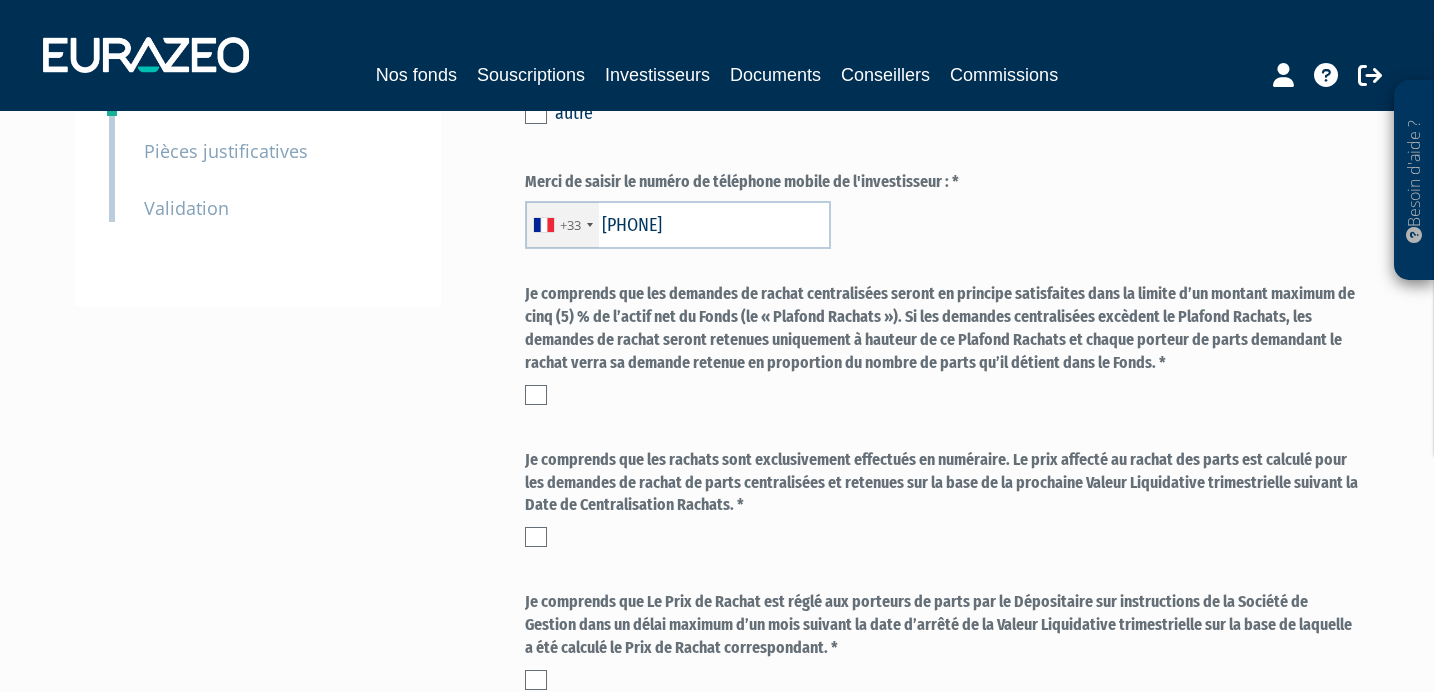 click at bounding box center (536, 395) 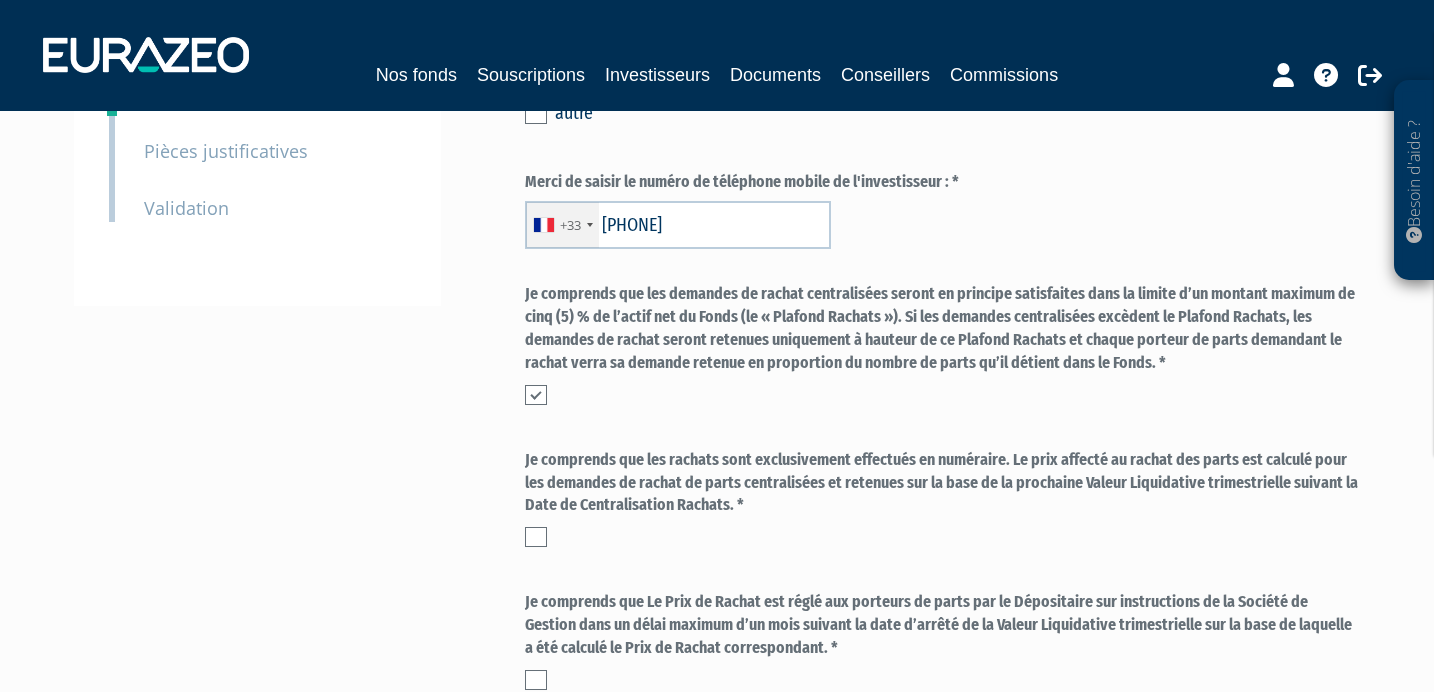 click at bounding box center [536, 537] 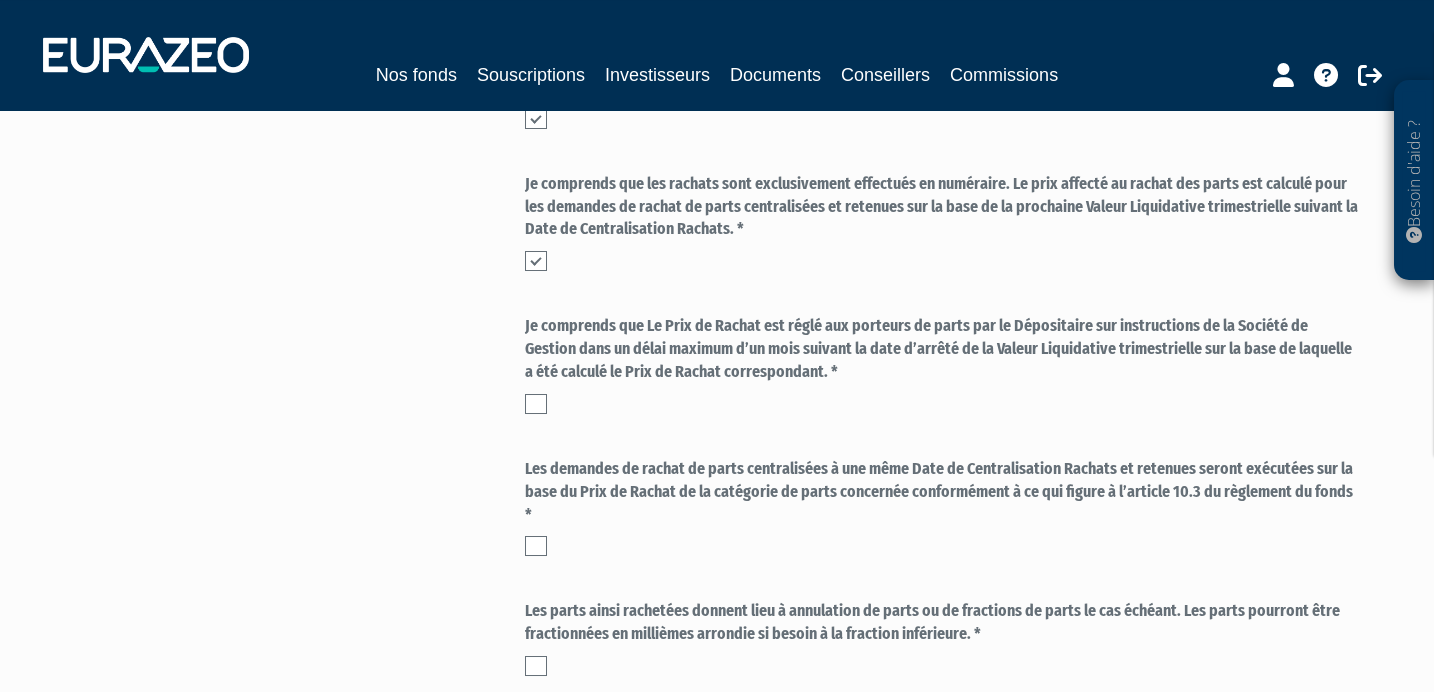scroll, scrollTop: 600, scrollLeft: 0, axis: vertical 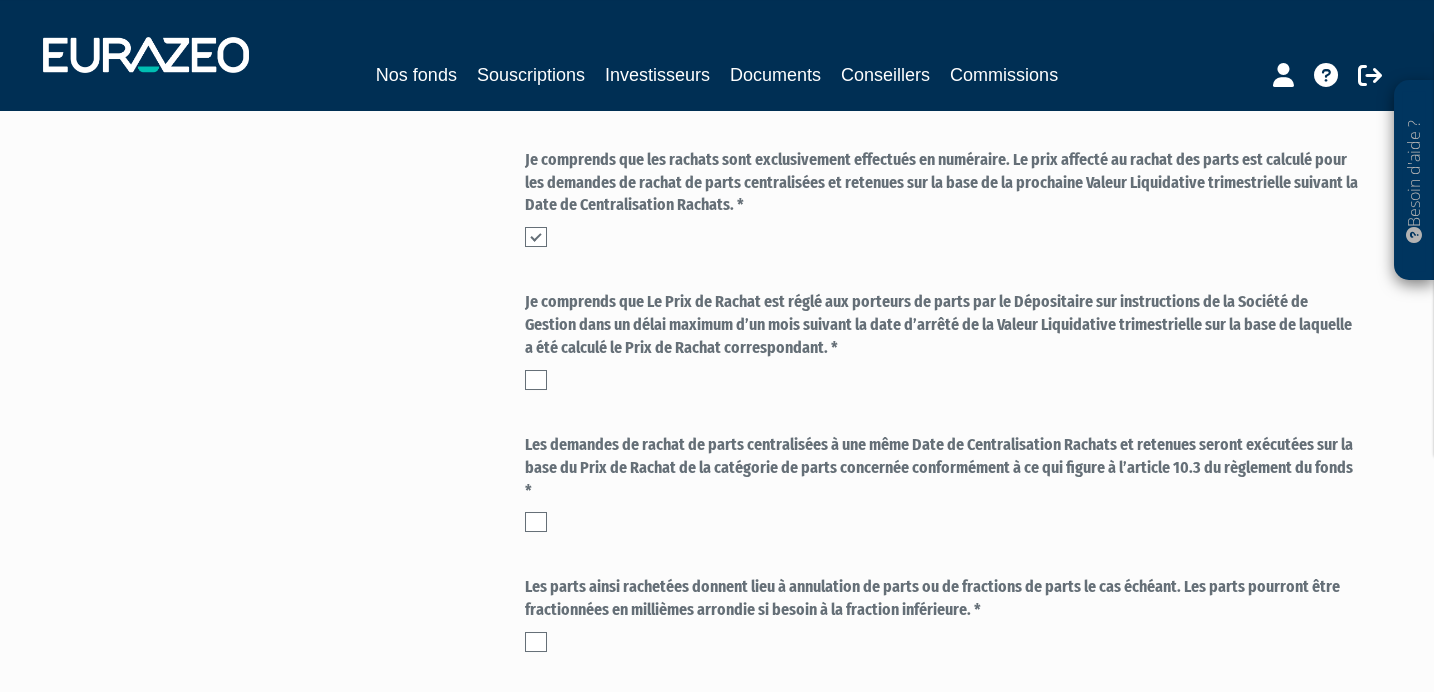 click at bounding box center [536, 380] 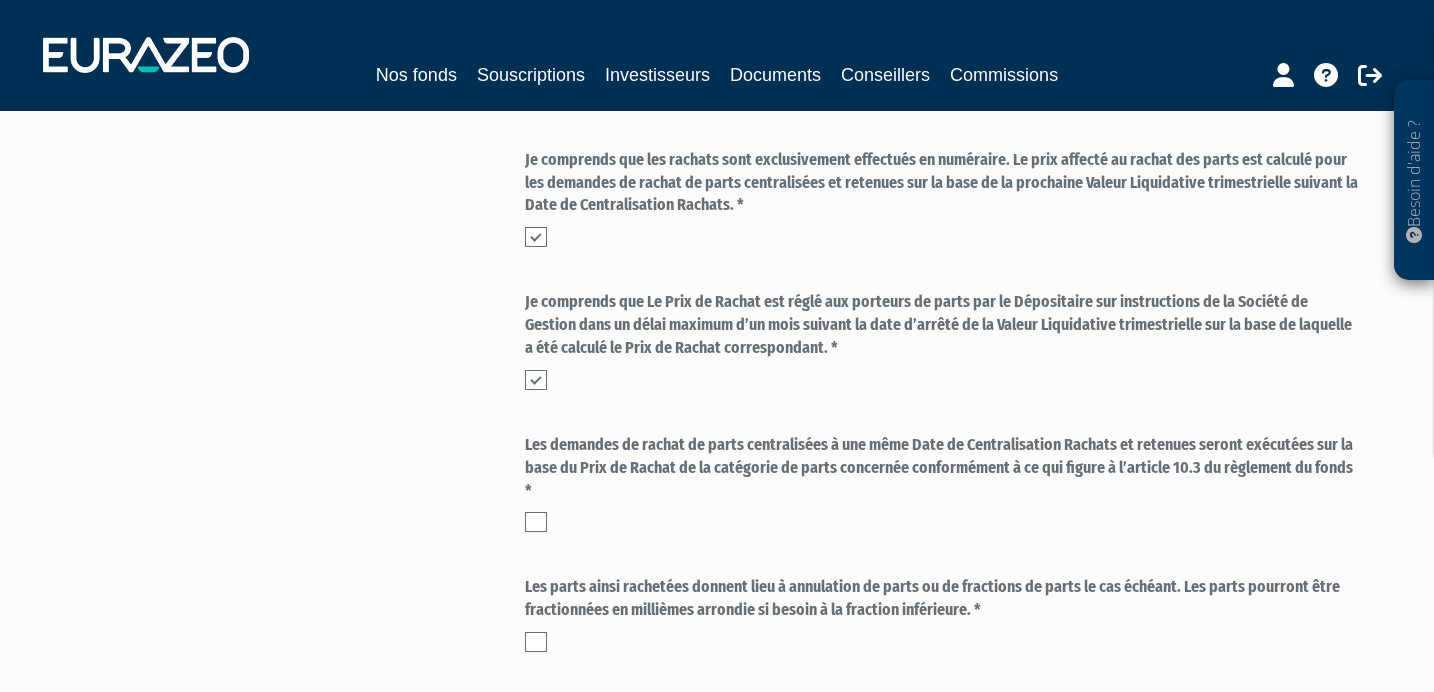 click at bounding box center (536, 522) 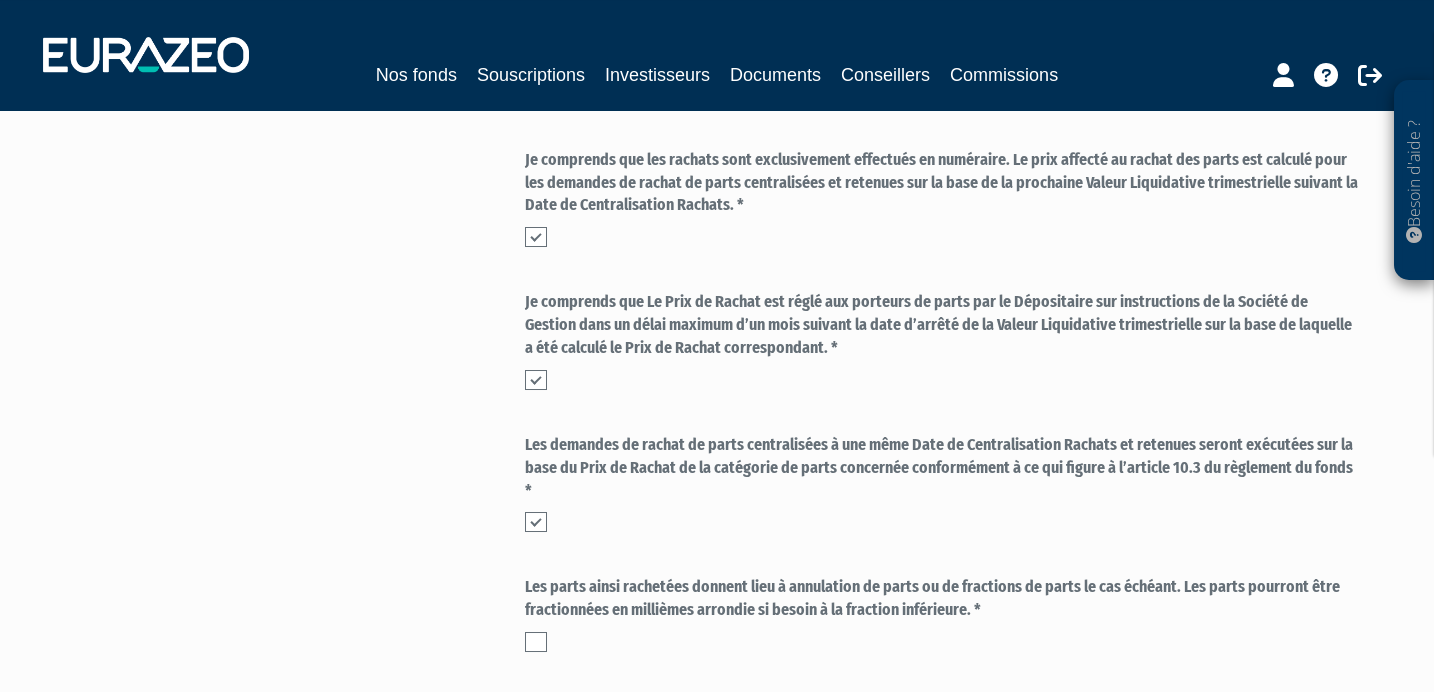 click at bounding box center (536, 642) 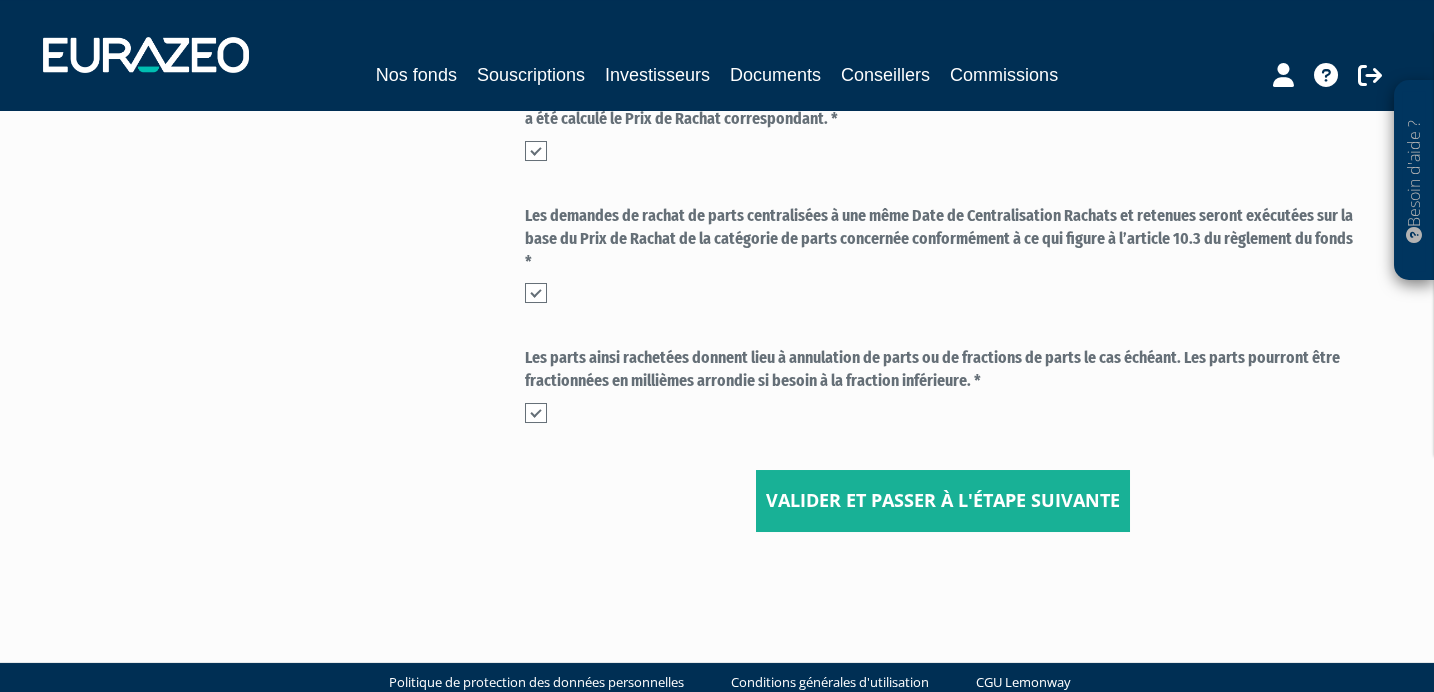 scroll, scrollTop: 863, scrollLeft: 0, axis: vertical 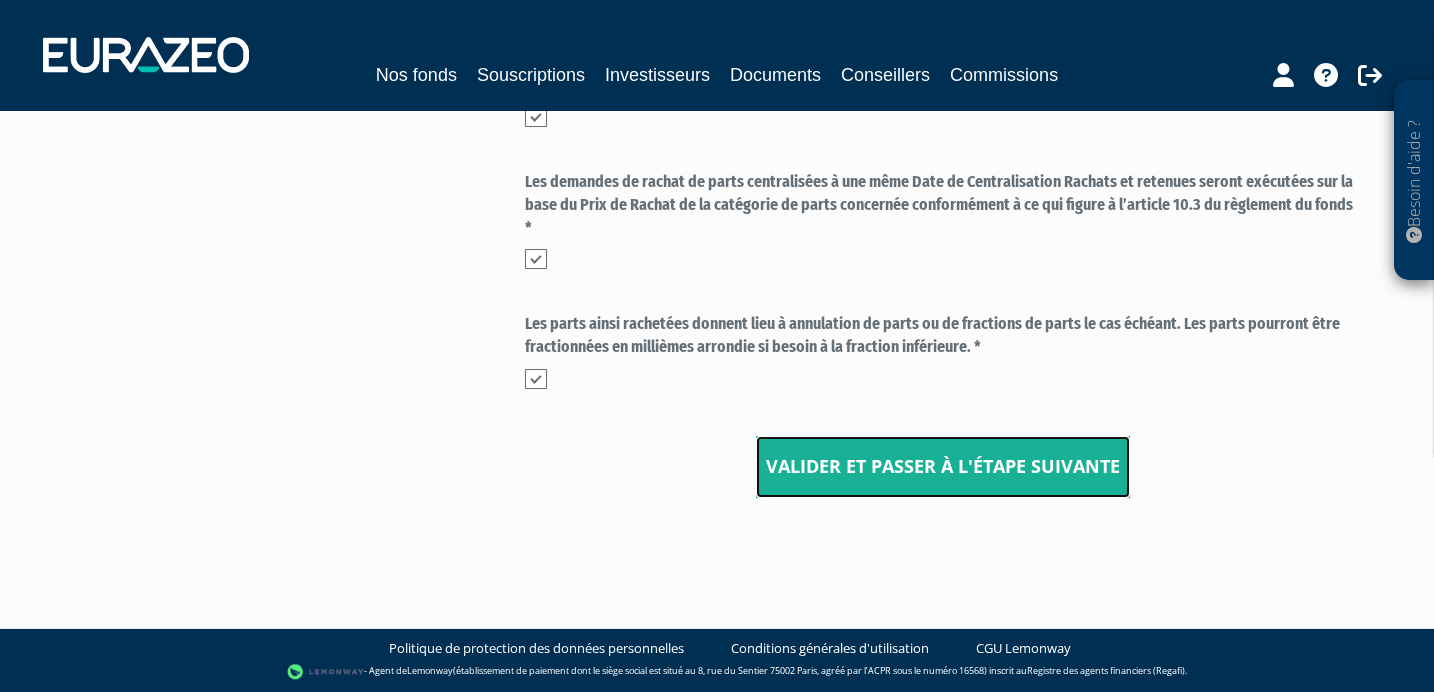 click on "Valider et passer à l'étape suivante" at bounding box center [943, 467] 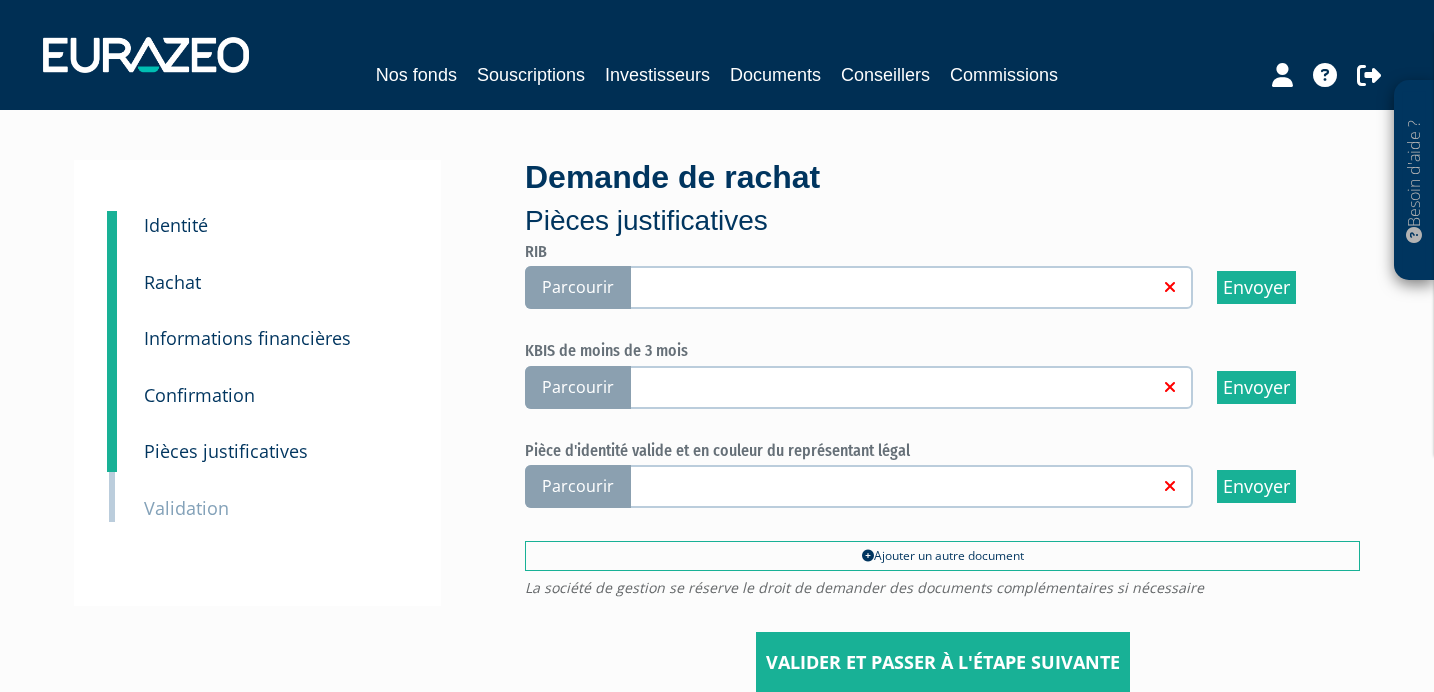 scroll, scrollTop: 0, scrollLeft: 0, axis: both 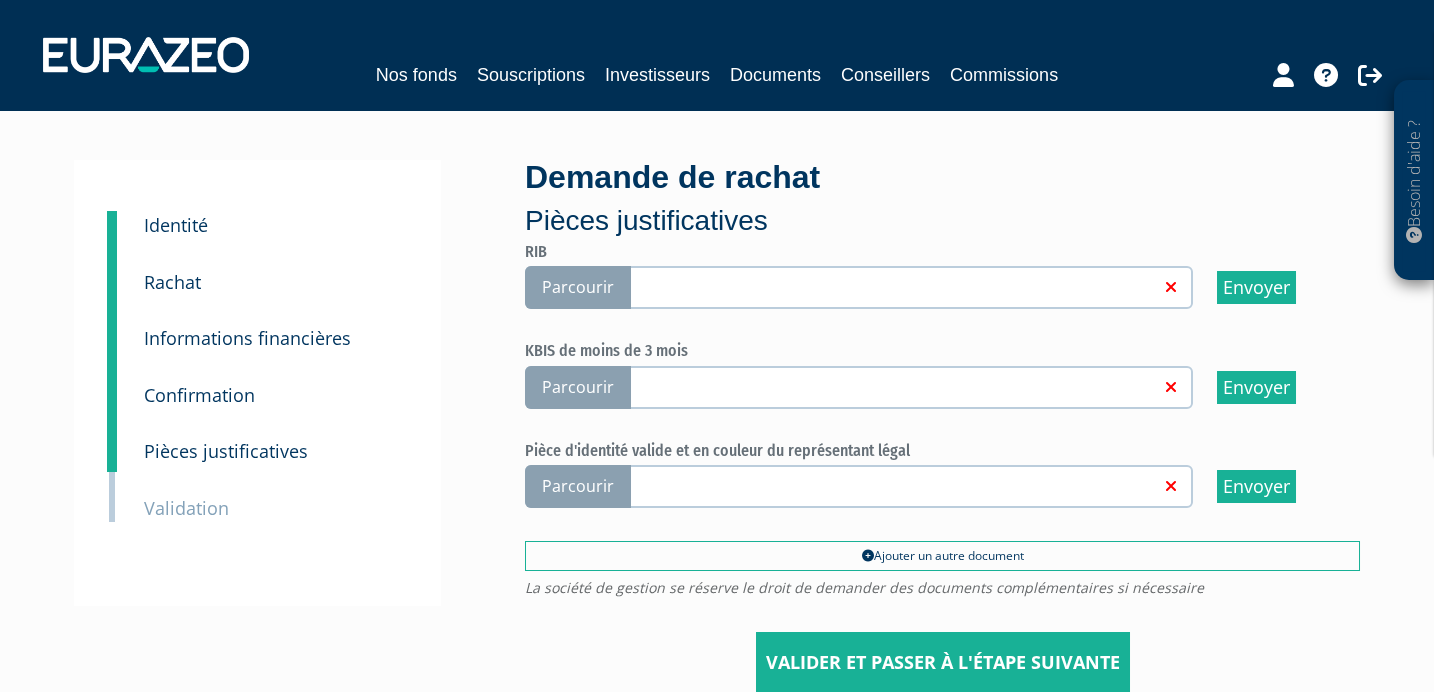 click on "Parcourir" at bounding box center [578, 287] 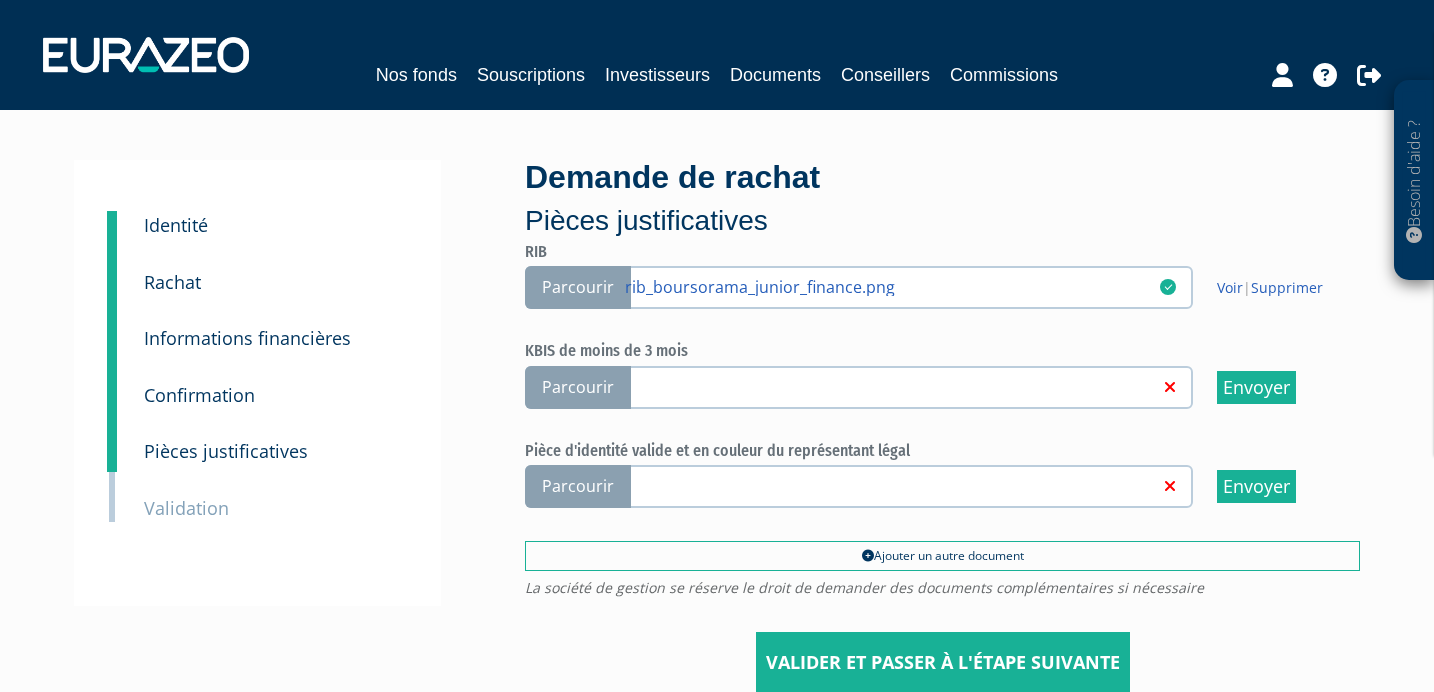 scroll, scrollTop: 0, scrollLeft: 0, axis: both 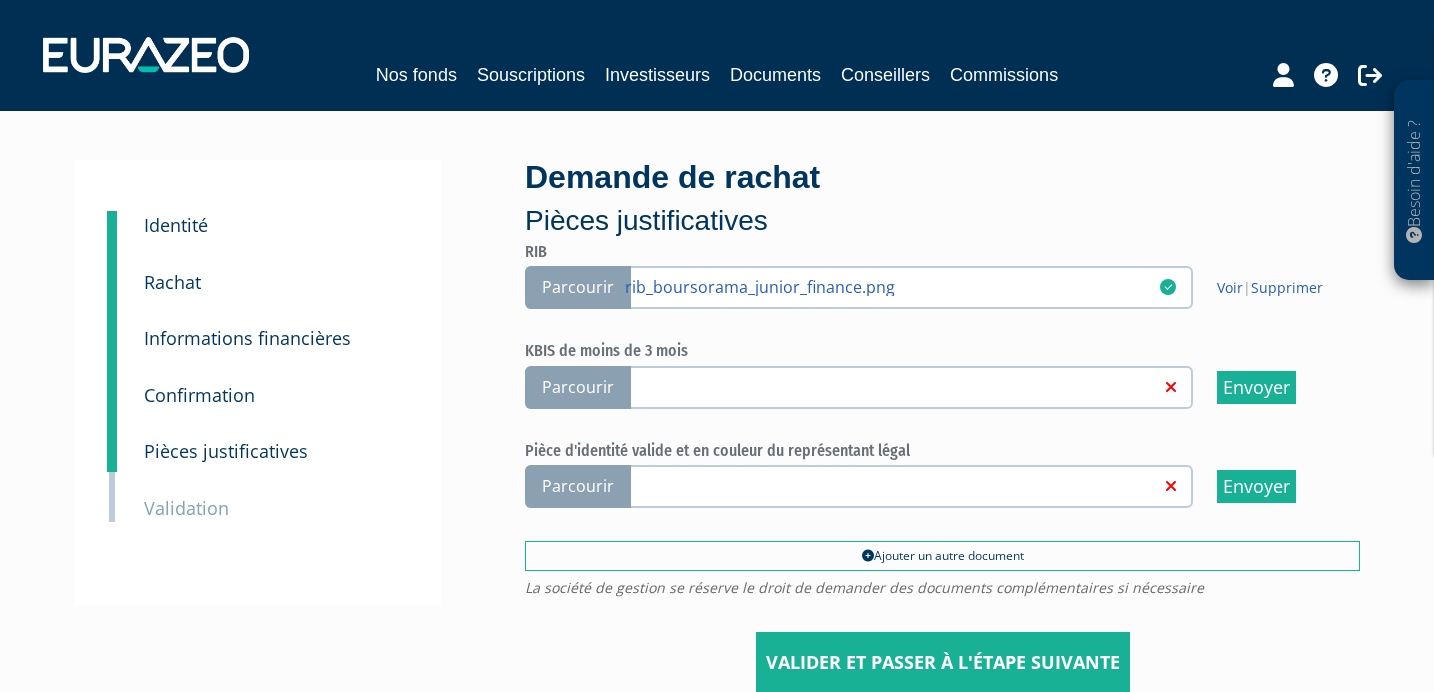 click on "Parcourir" at bounding box center (578, 387) 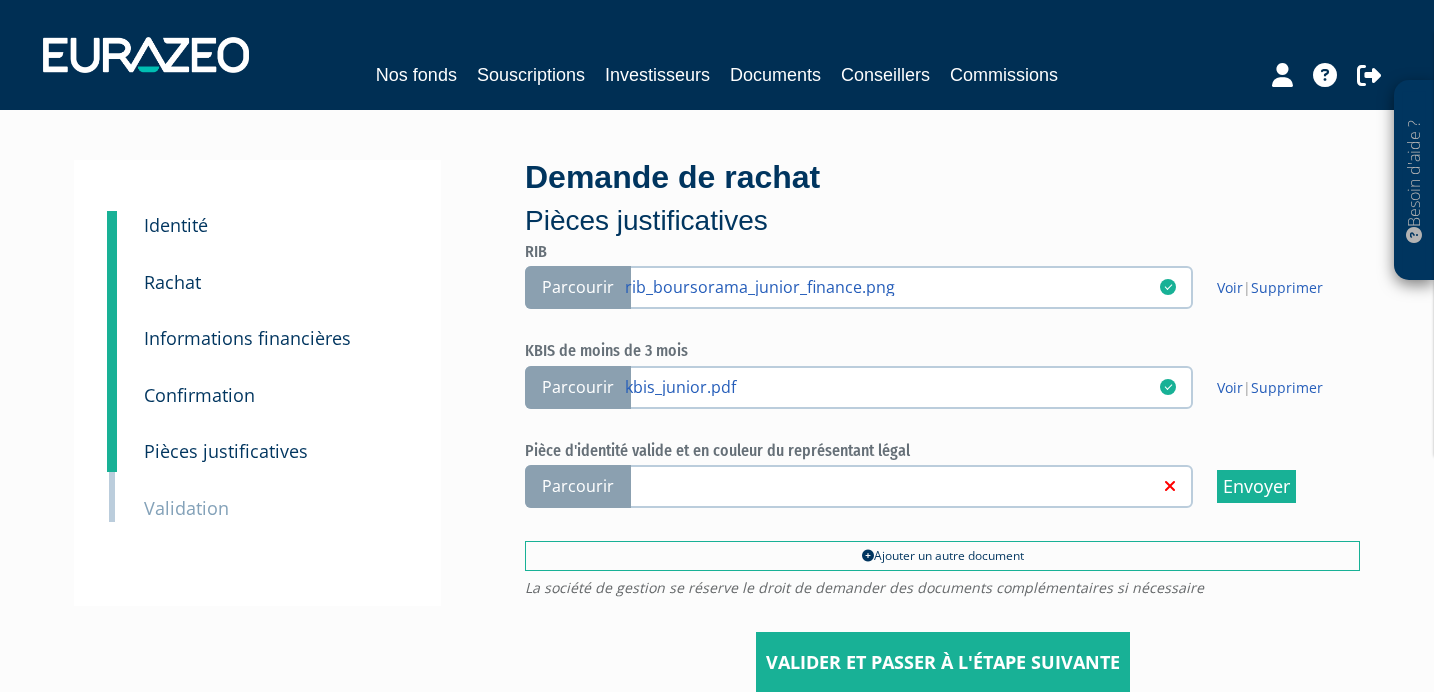 scroll, scrollTop: 0, scrollLeft: 0, axis: both 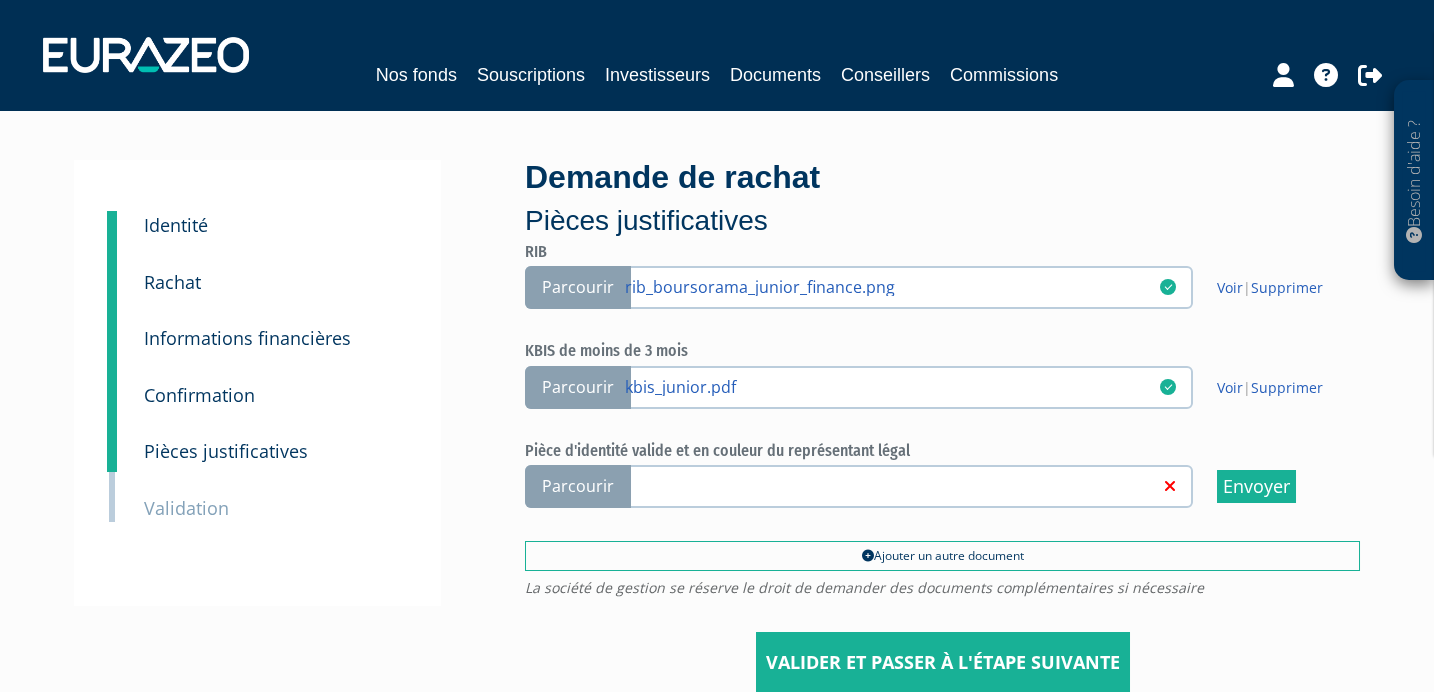 click on "Parcourir" at bounding box center (578, 486) 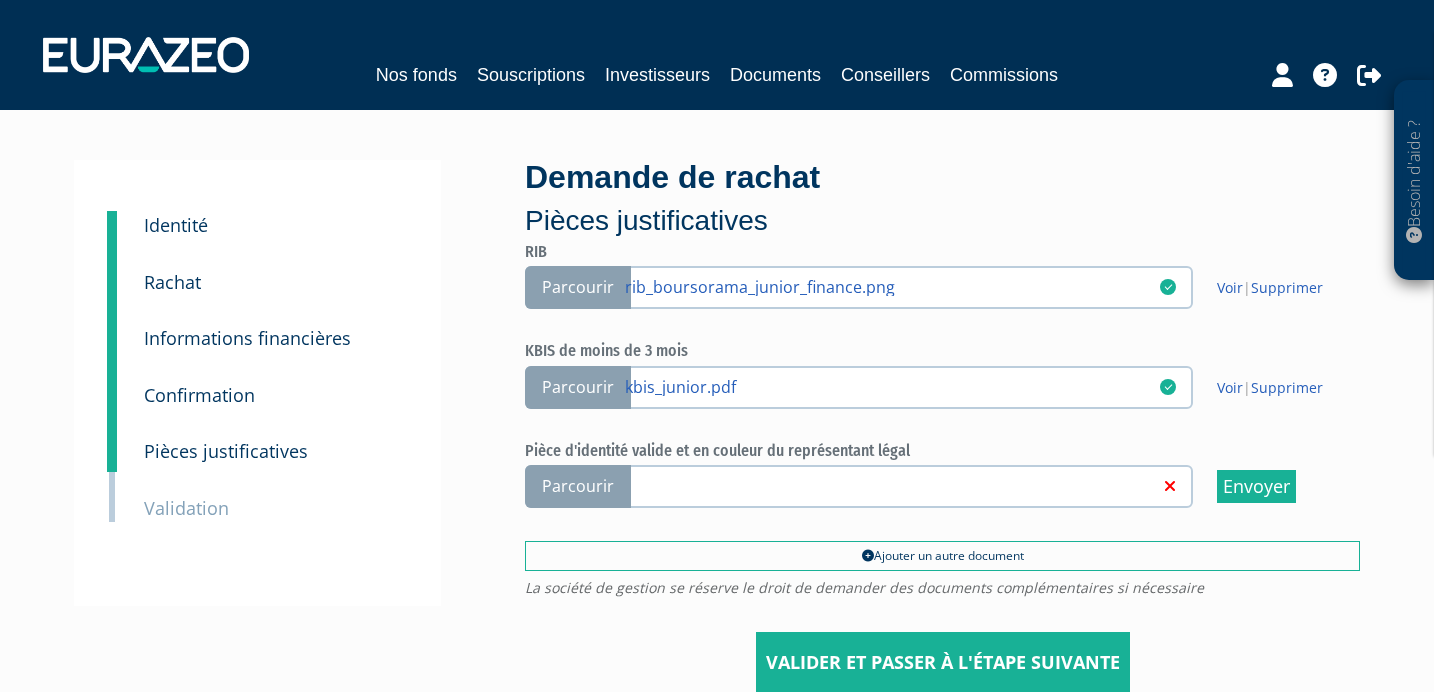 scroll, scrollTop: 0, scrollLeft: 0, axis: both 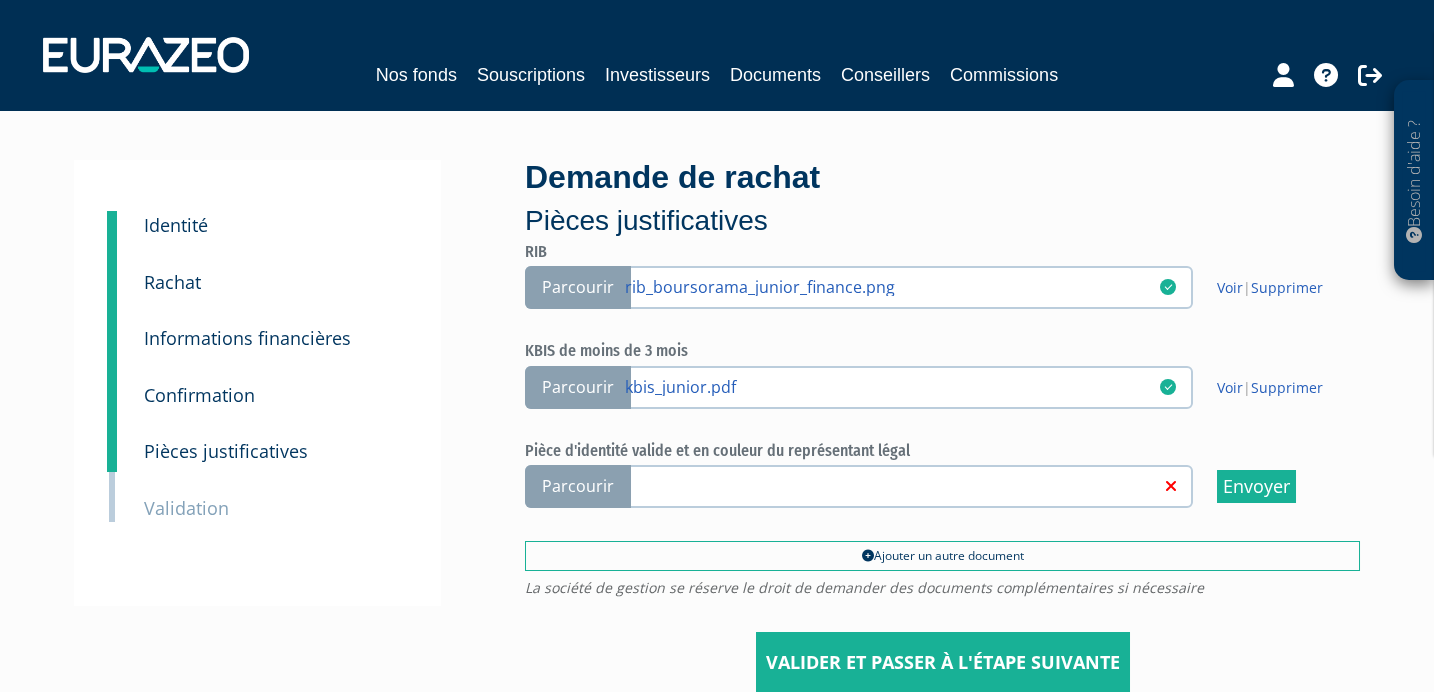 click on "Parcourir" at bounding box center [578, 486] 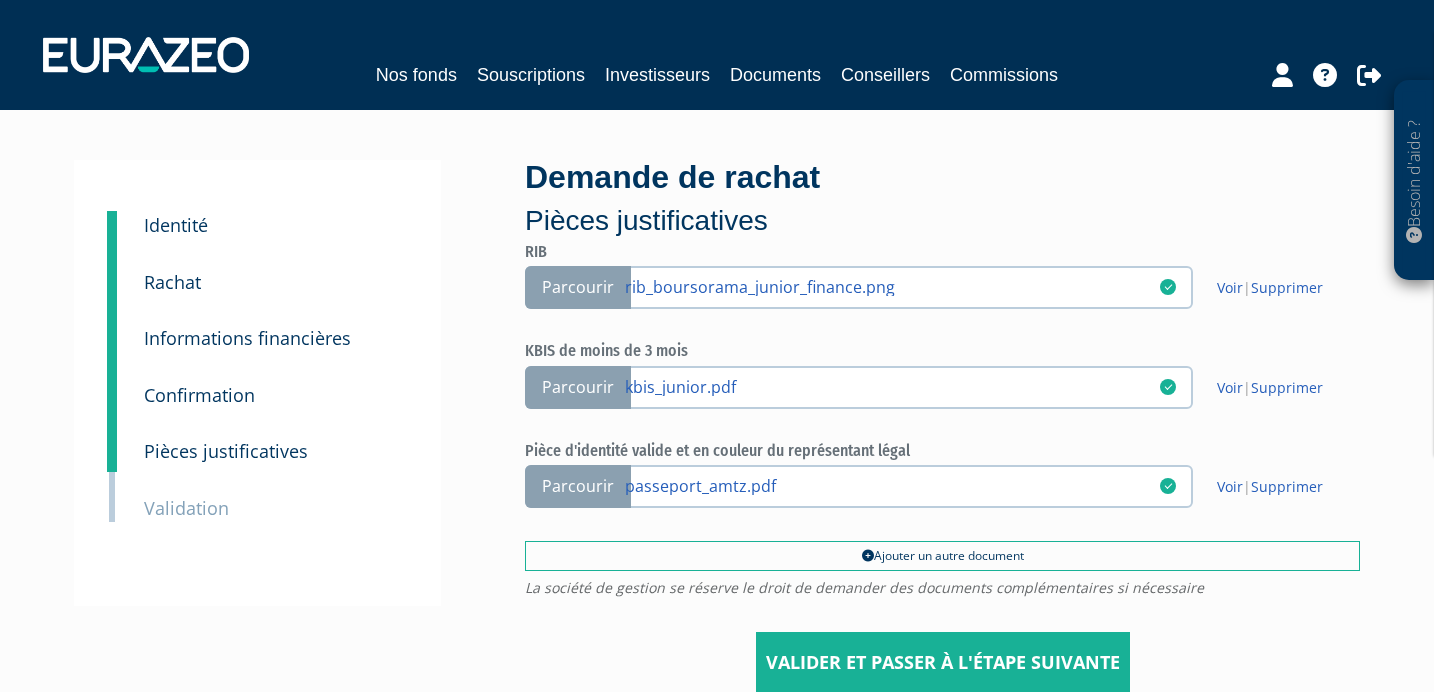 scroll, scrollTop: 0, scrollLeft: 0, axis: both 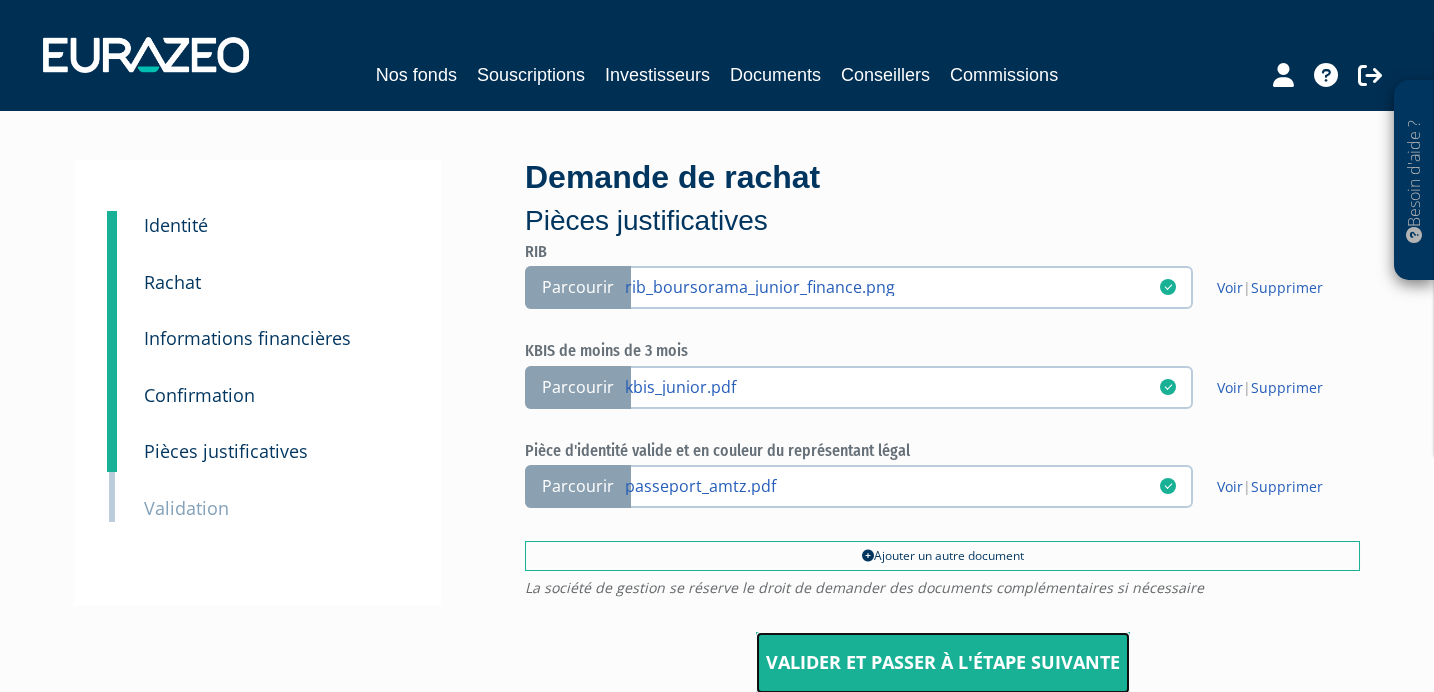 click on "Valider et passer à l'étape suivante" at bounding box center [943, 663] 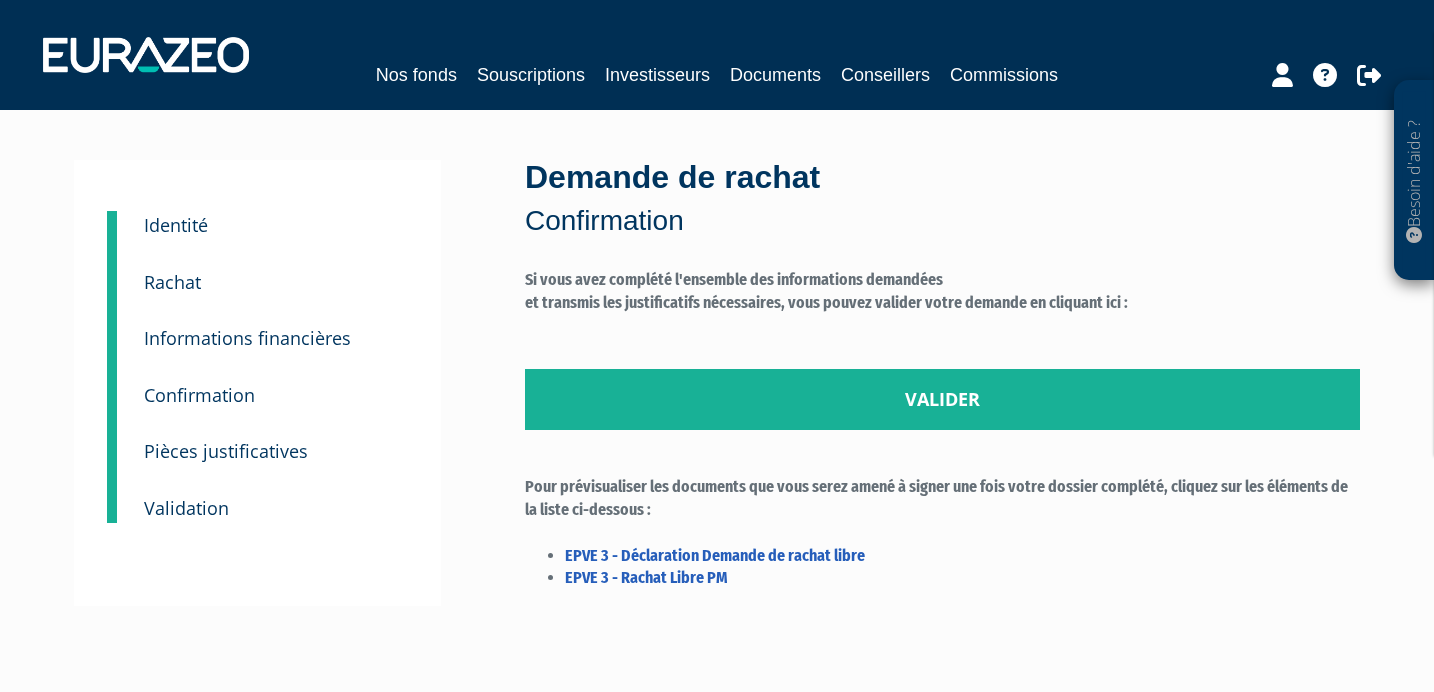 scroll, scrollTop: 0, scrollLeft: 0, axis: both 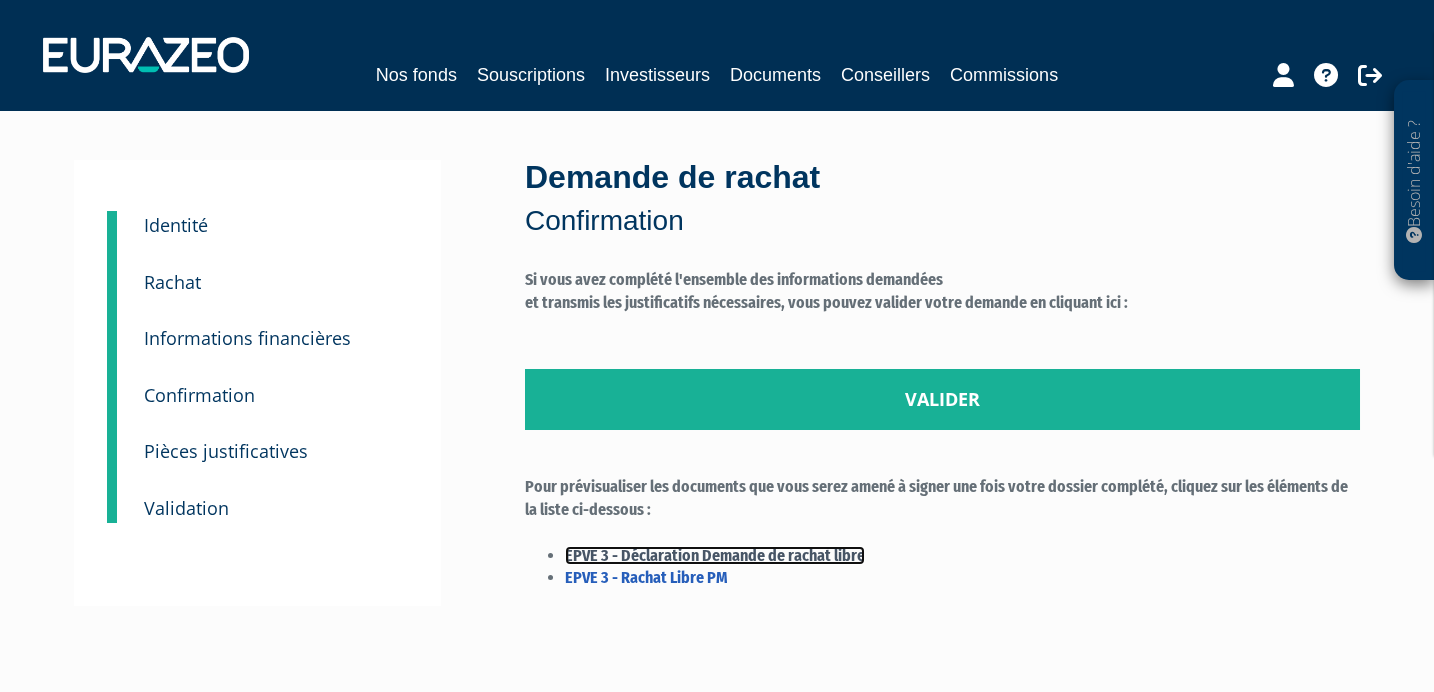 click on "EPVE 3 - Déclaration Demande de rachat libre" at bounding box center [715, 555] 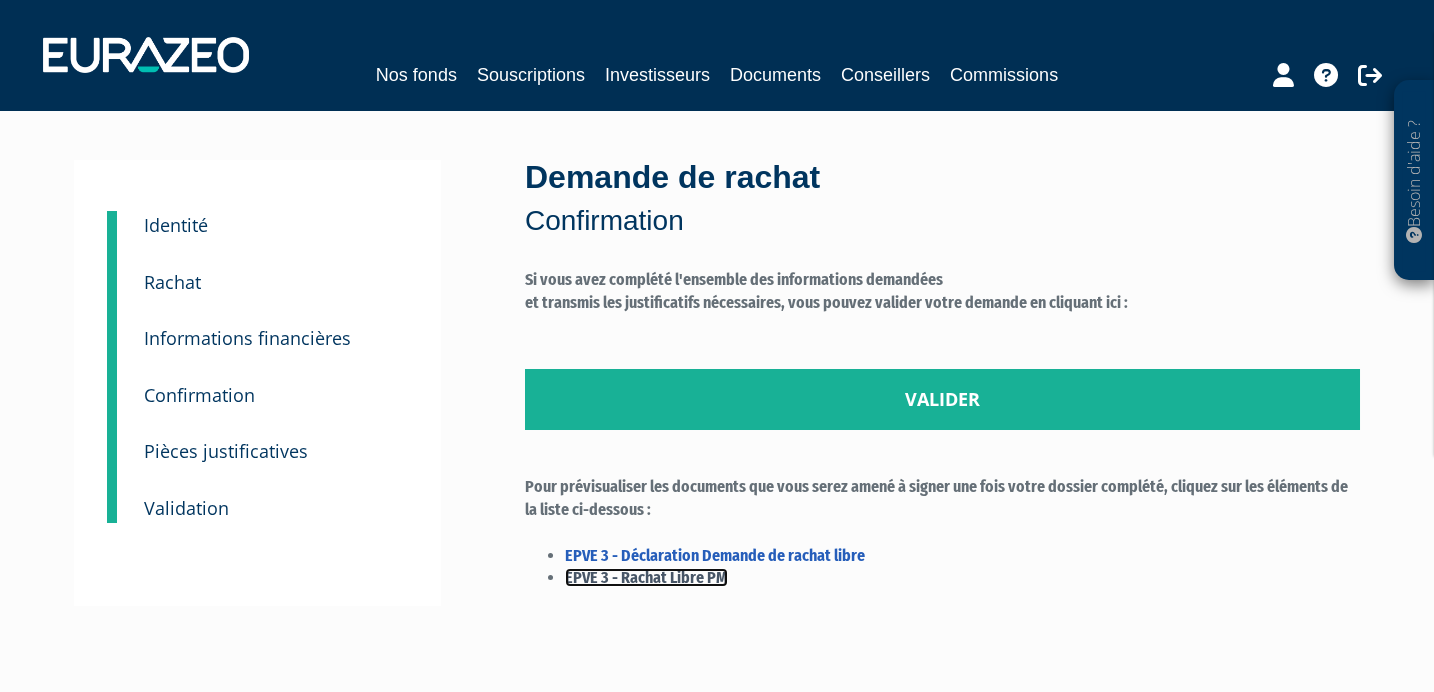 click on "EPVE 3 - Rachat Libre PM" at bounding box center (646, 577) 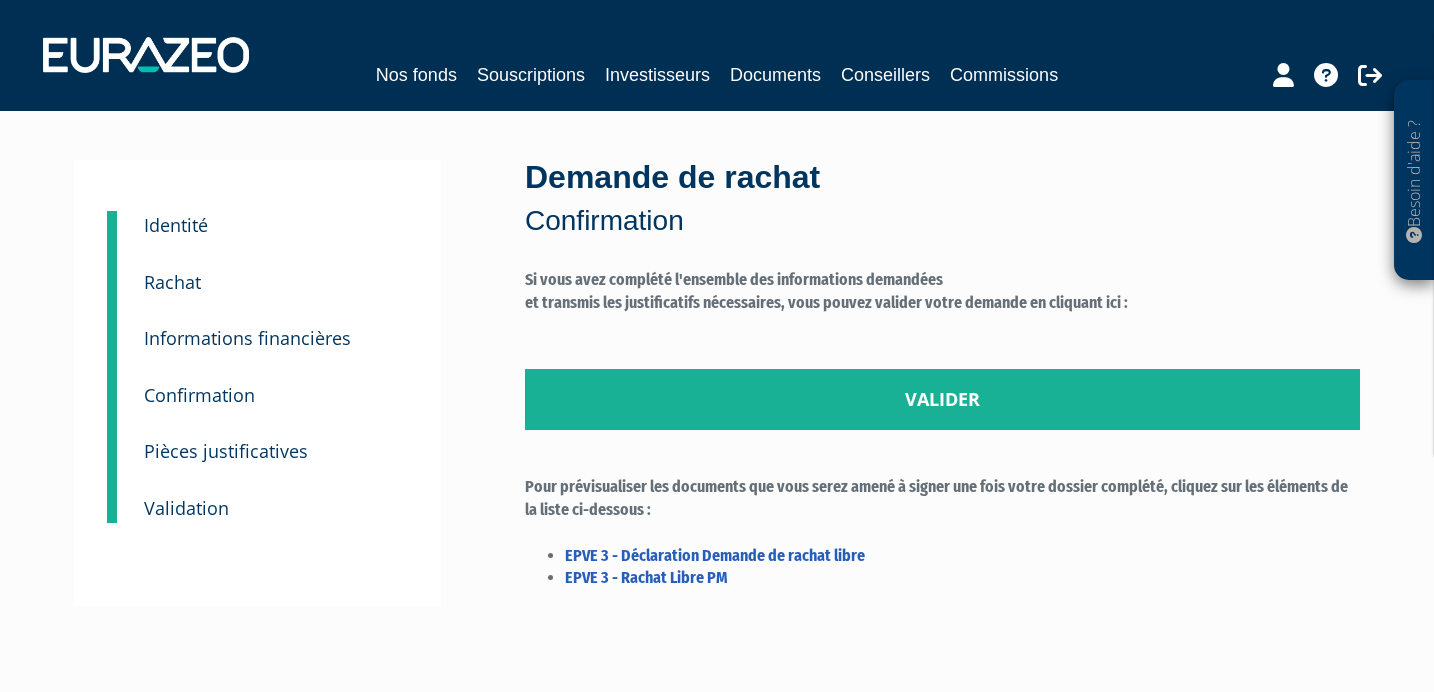 click on "1
Identité
2
Rachat
3
Informations financières
3
Confirmation
4
Pièces justificatives
5
Validation" at bounding box center (257, 383) 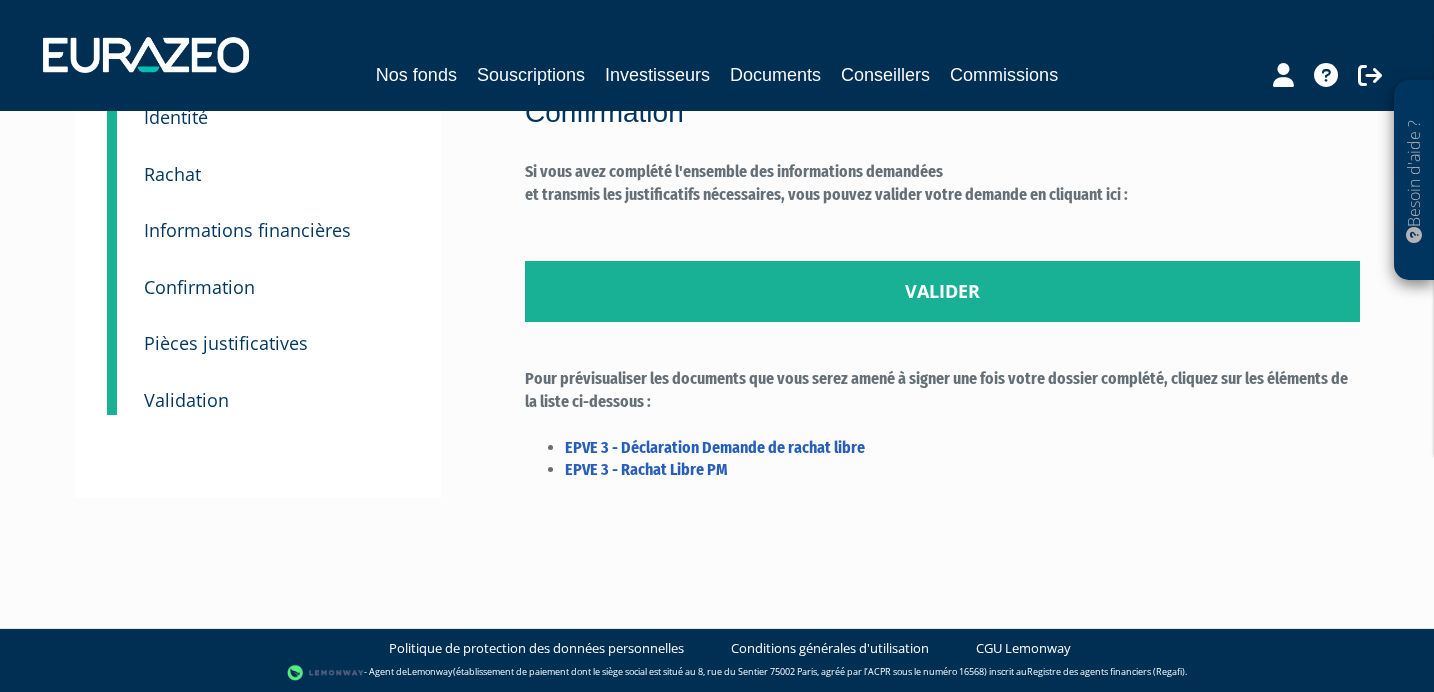 scroll, scrollTop: 0, scrollLeft: 0, axis: both 